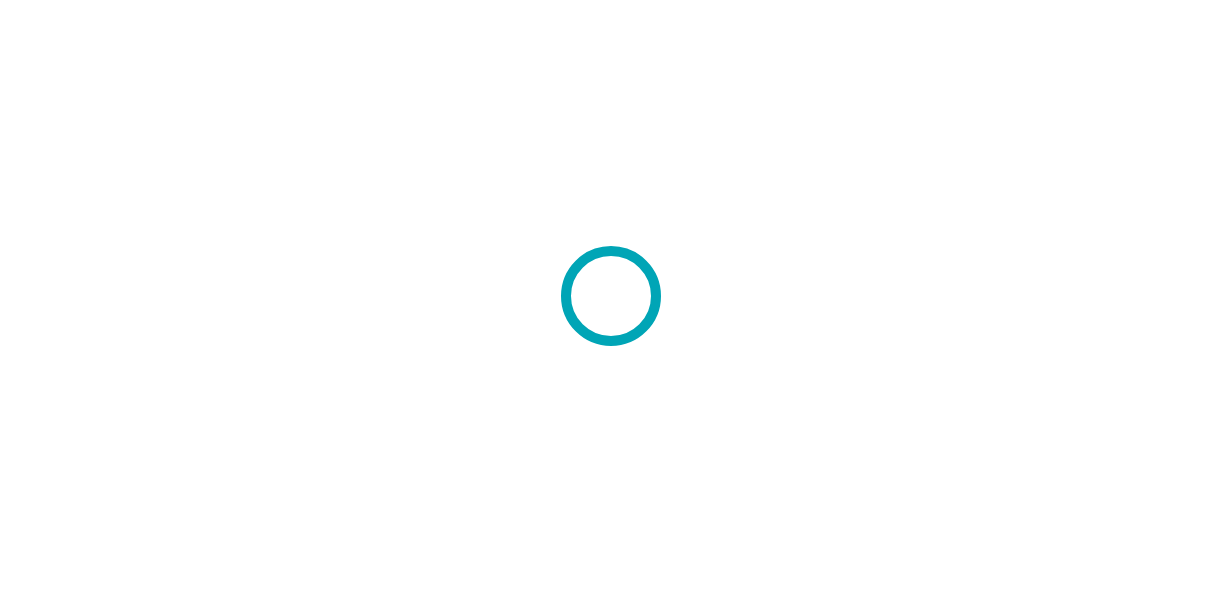 scroll, scrollTop: 0, scrollLeft: 0, axis: both 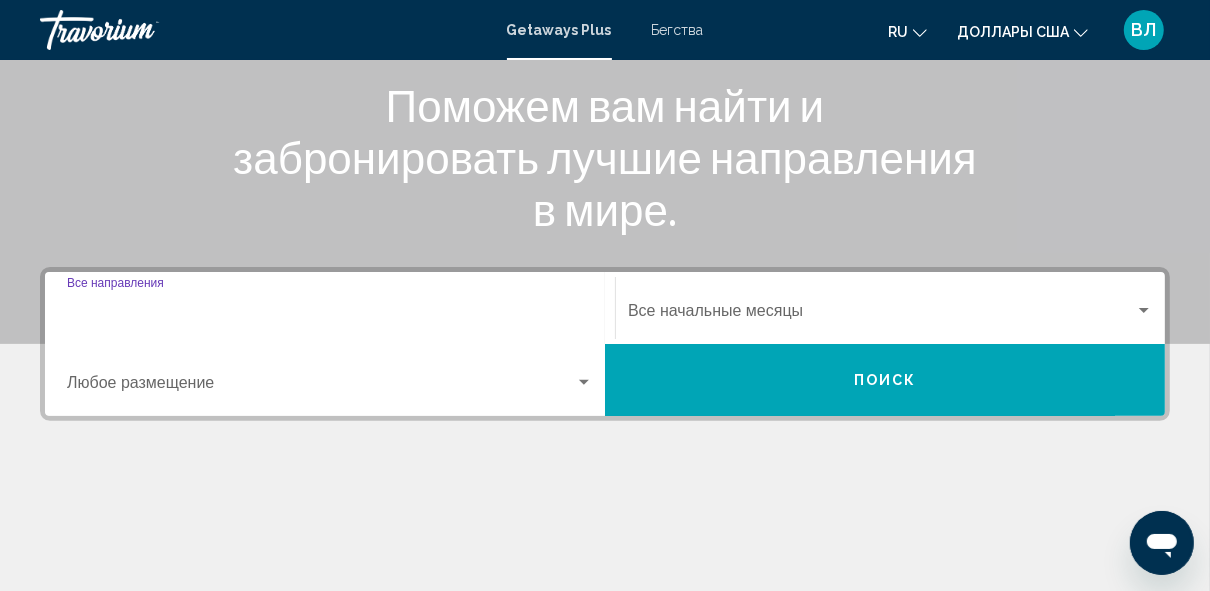 click on "Destination Все направления" at bounding box center (330, 315) 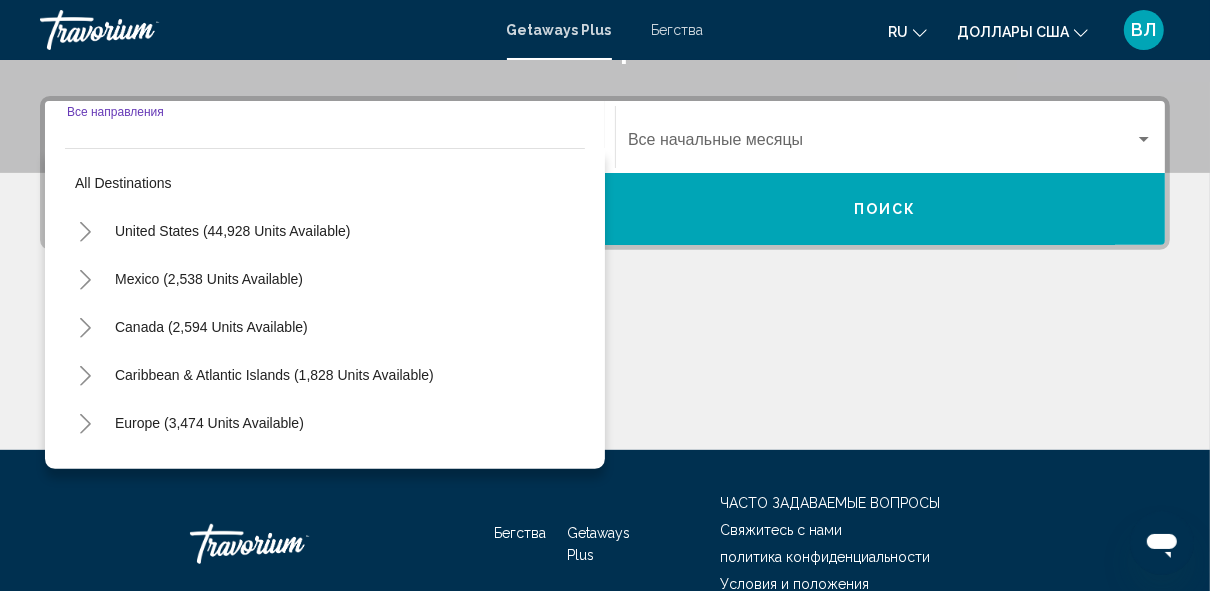scroll, scrollTop: 457, scrollLeft: 0, axis: vertical 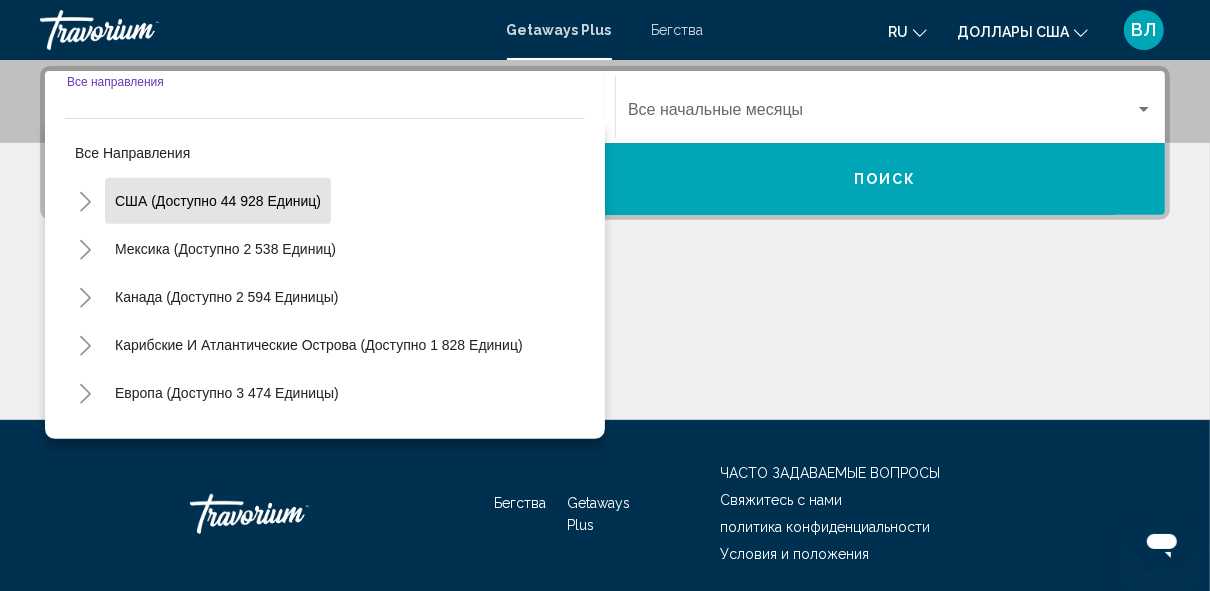click on "США (доступно 44 928 единиц)" at bounding box center [225, 249] 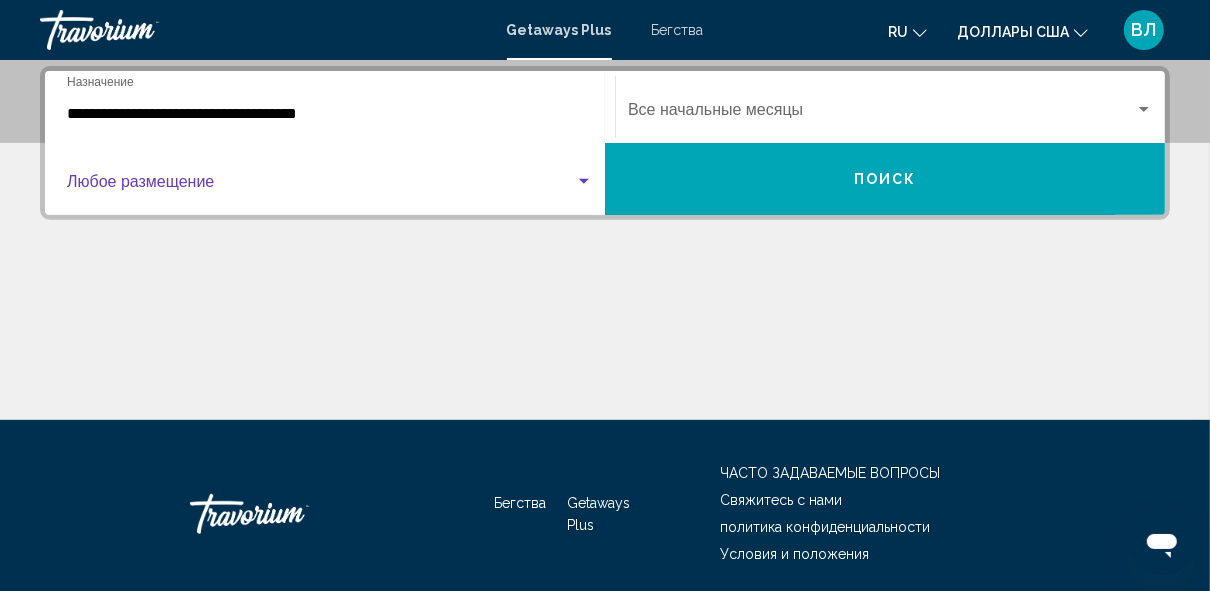 click at bounding box center [321, 186] 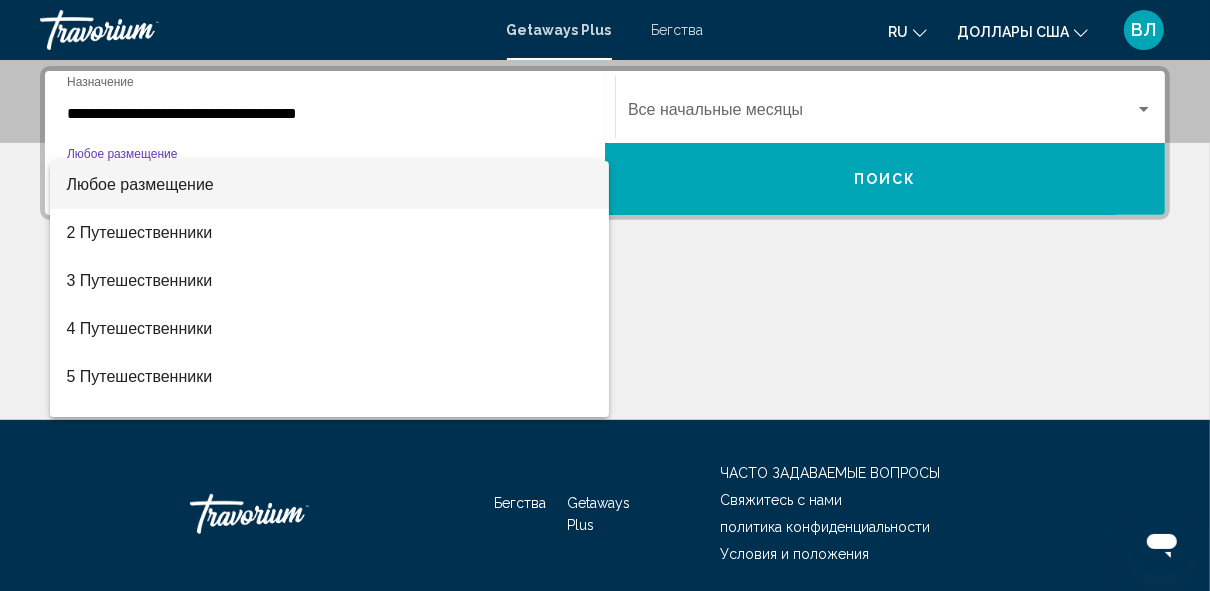 scroll, scrollTop: 32, scrollLeft: 0, axis: vertical 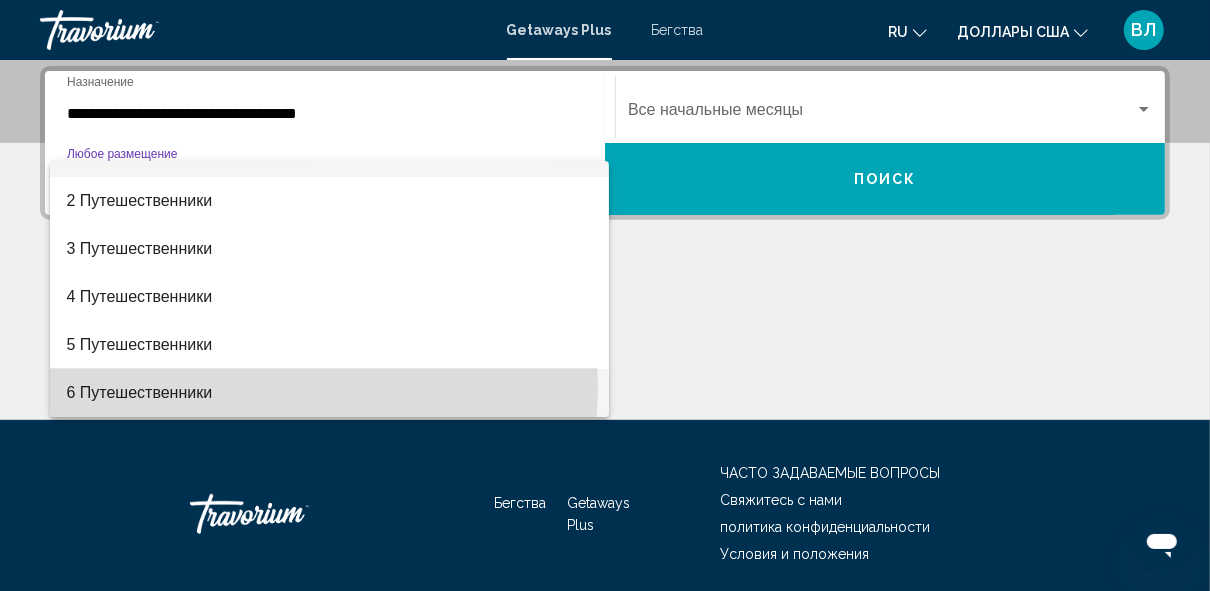 click on "6 Путешественники" at bounding box center (139, 392) 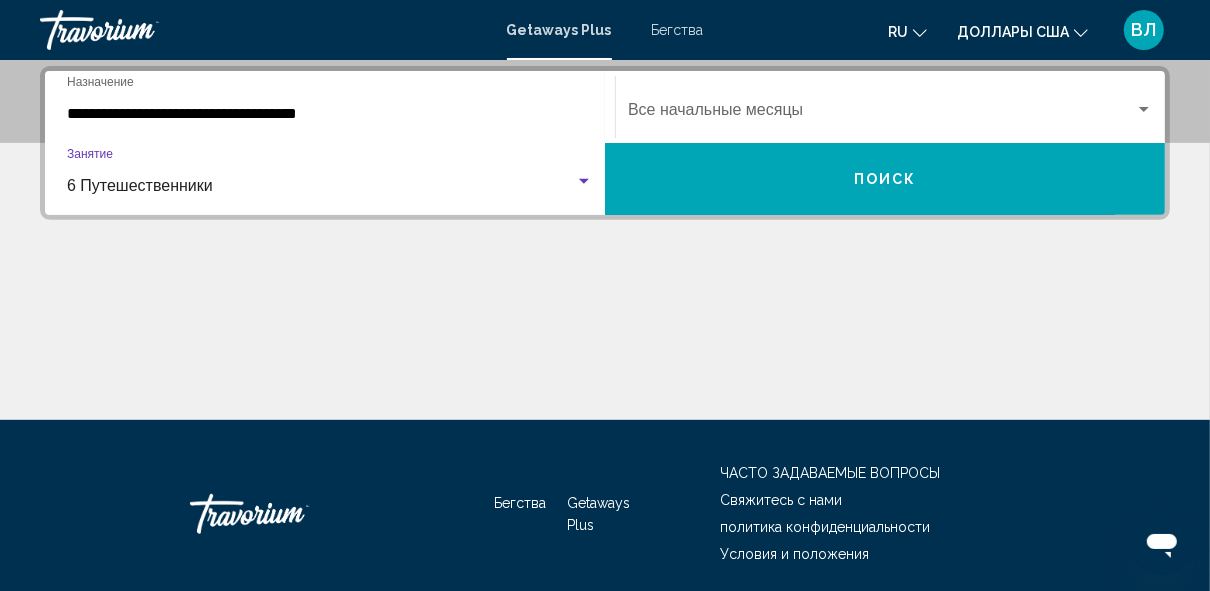 click at bounding box center (584, 181) 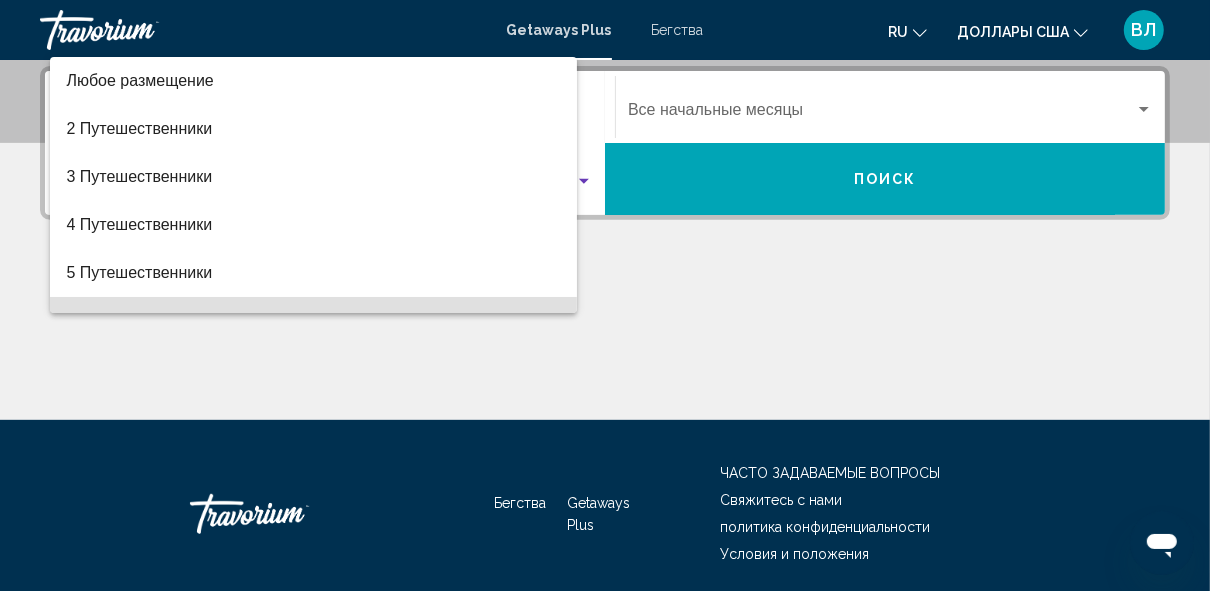 scroll, scrollTop: 136, scrollLeft: 0, axis: vertical 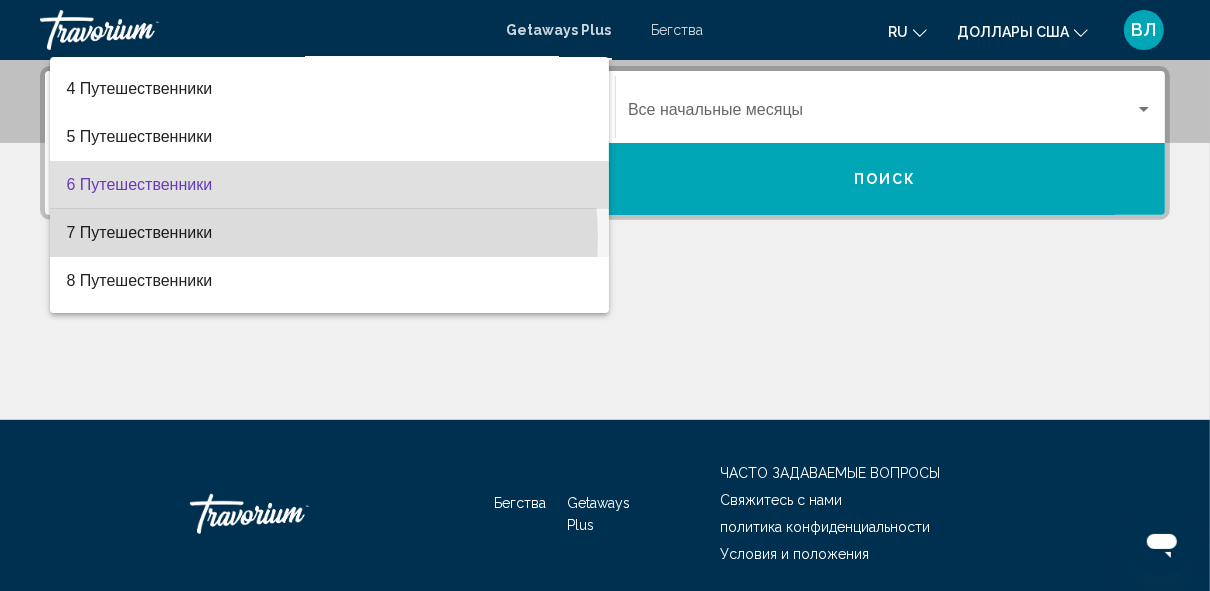 click on "7 Путешественники" at bounding box center (329, 233) 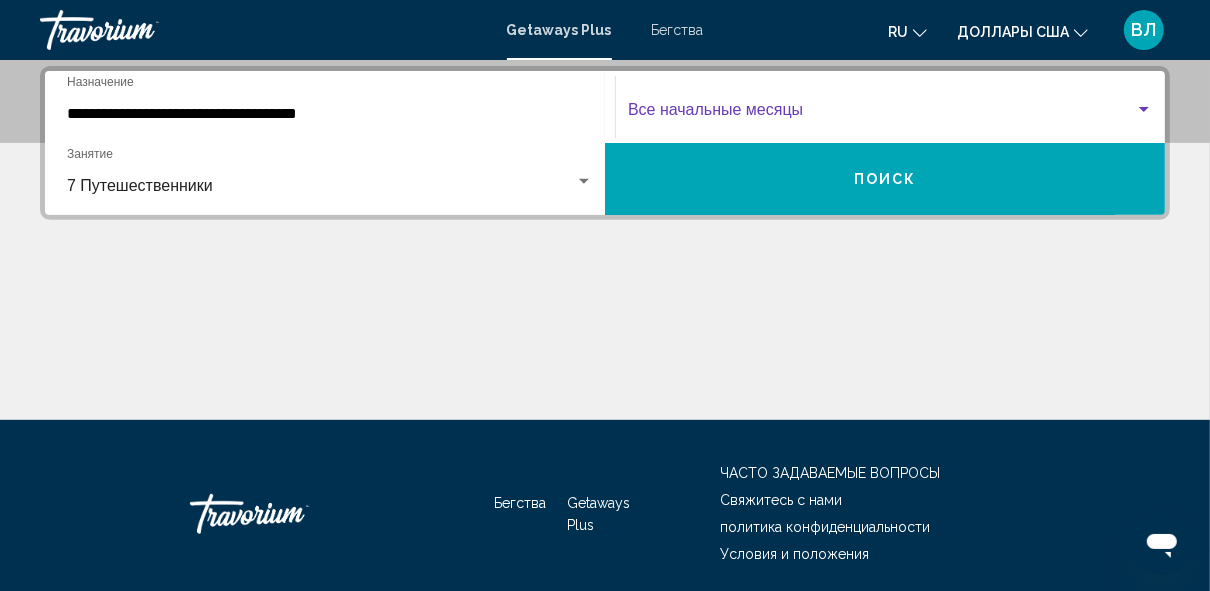 click at bounding box center [1144, 109] 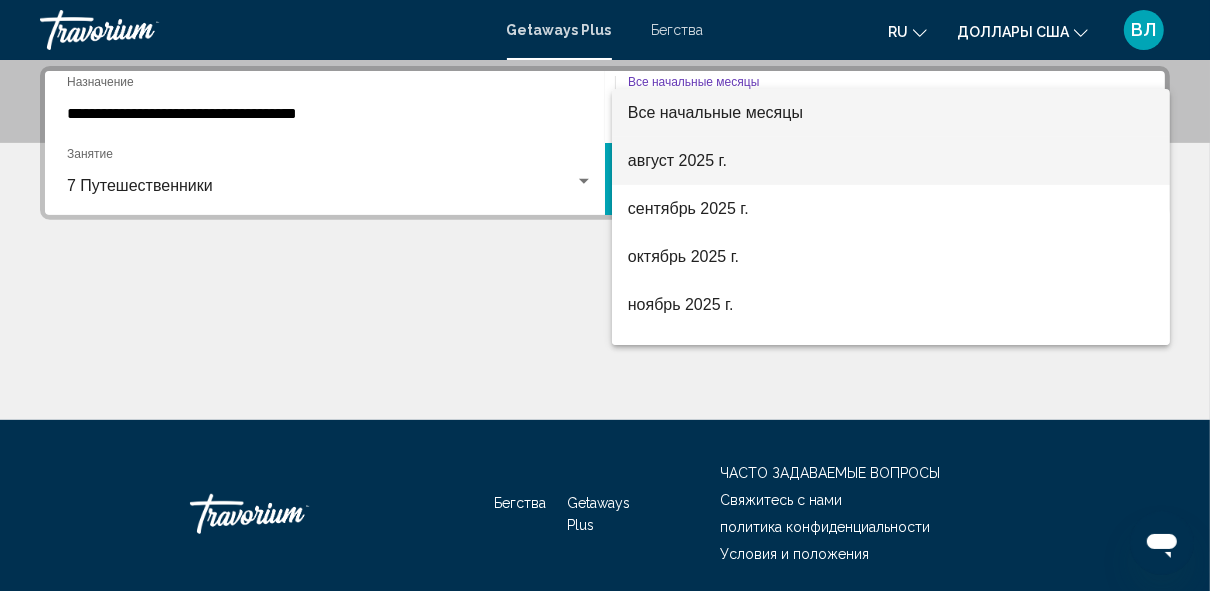 click on "август 2025 г." at bounding box center [891, 161] 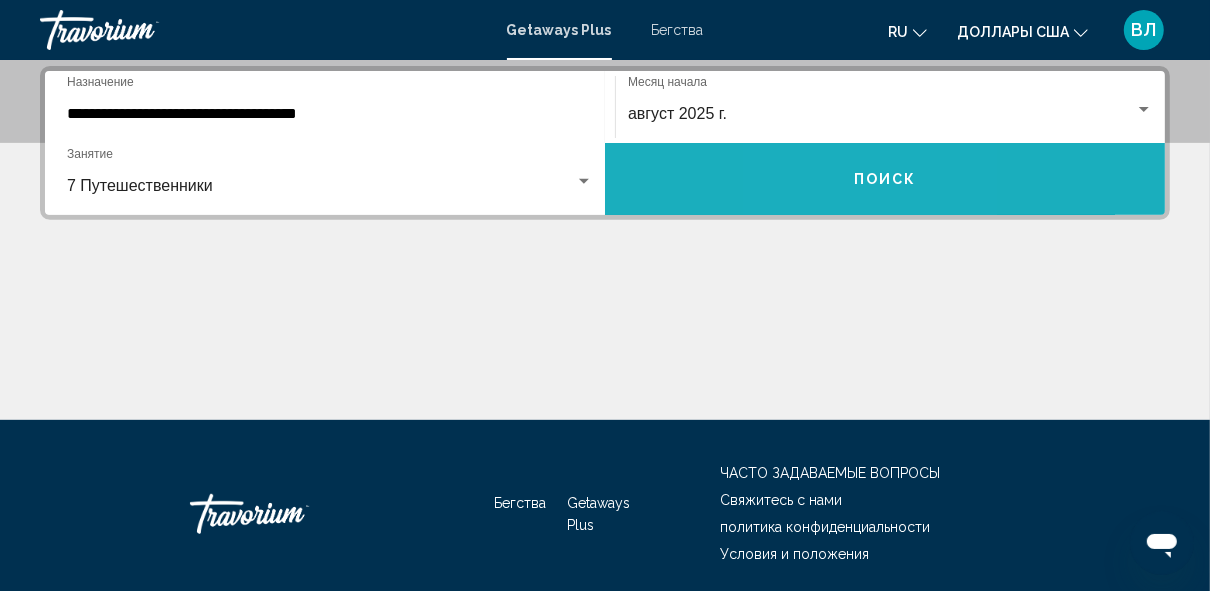 click on "Поиск" at bounding box center [885, 179] 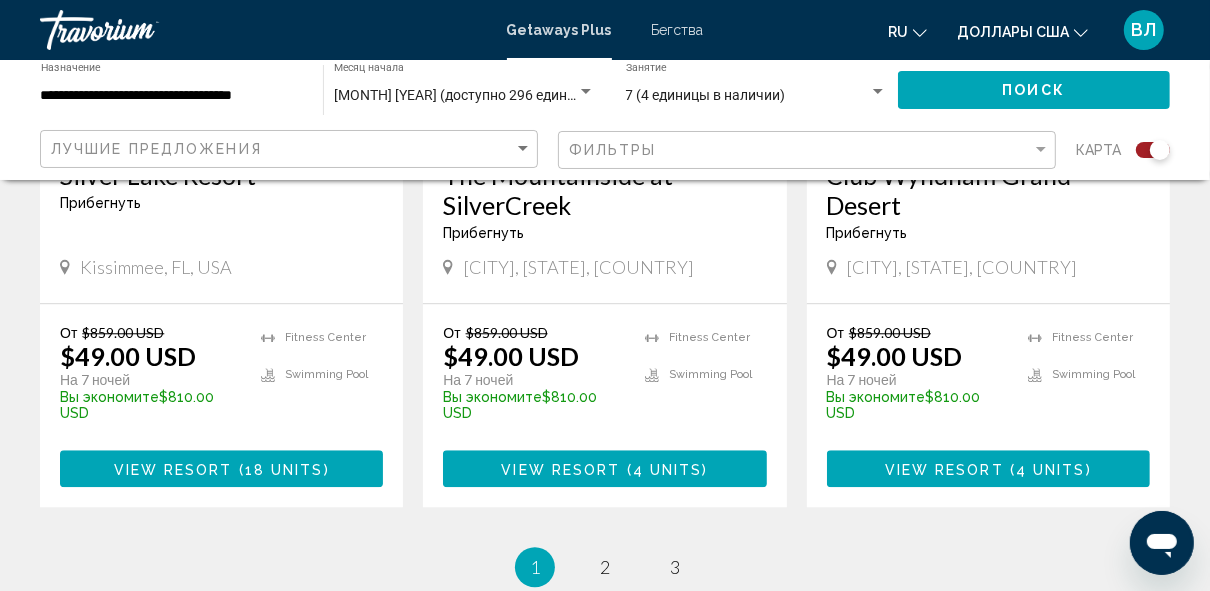 scroll, scrollTop: 3296, scrollLeft: 0, axis: vertical 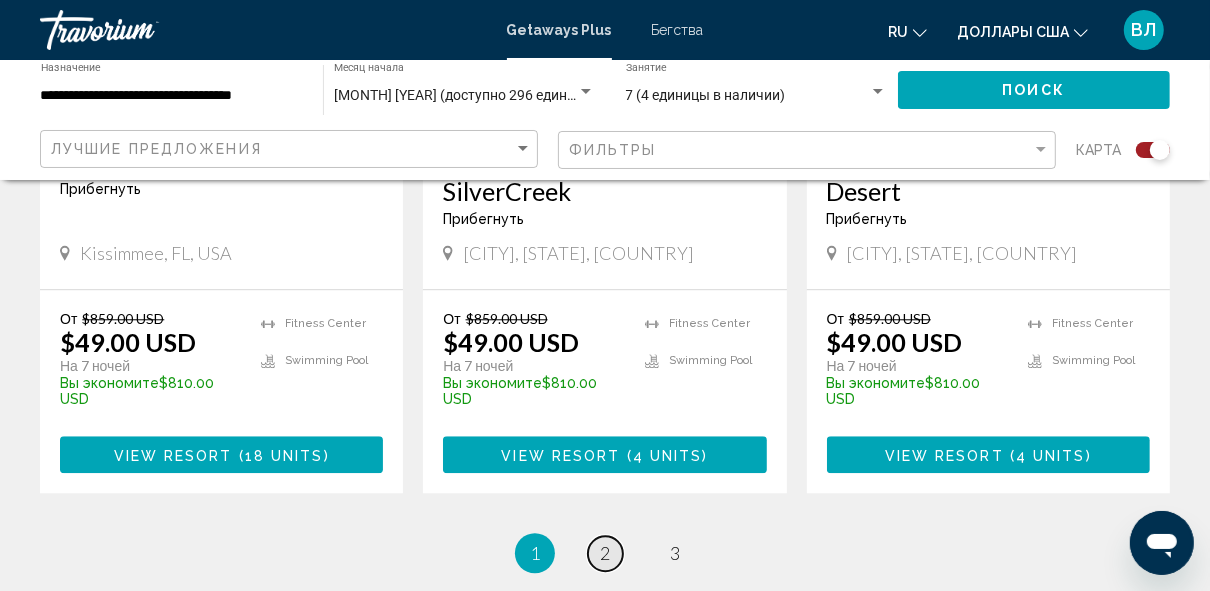 click on "2" at bounding box center (605, 553) 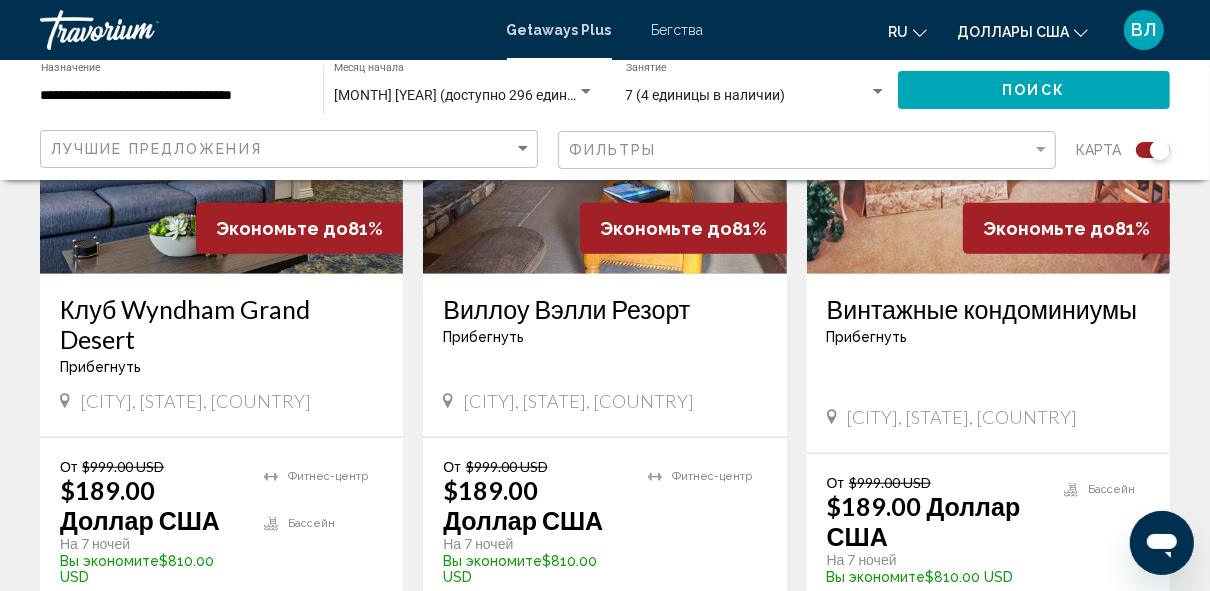 scroll, scrollTop: 938, scrollLeft: 0, axis: vertical 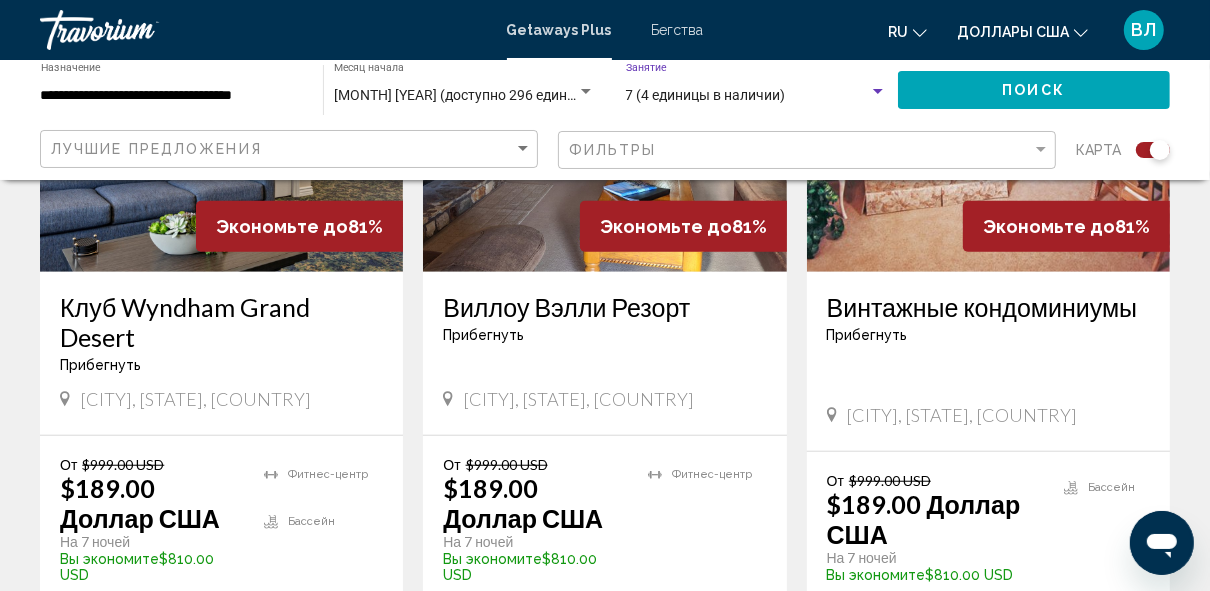 click at bounding box center (878, 91) 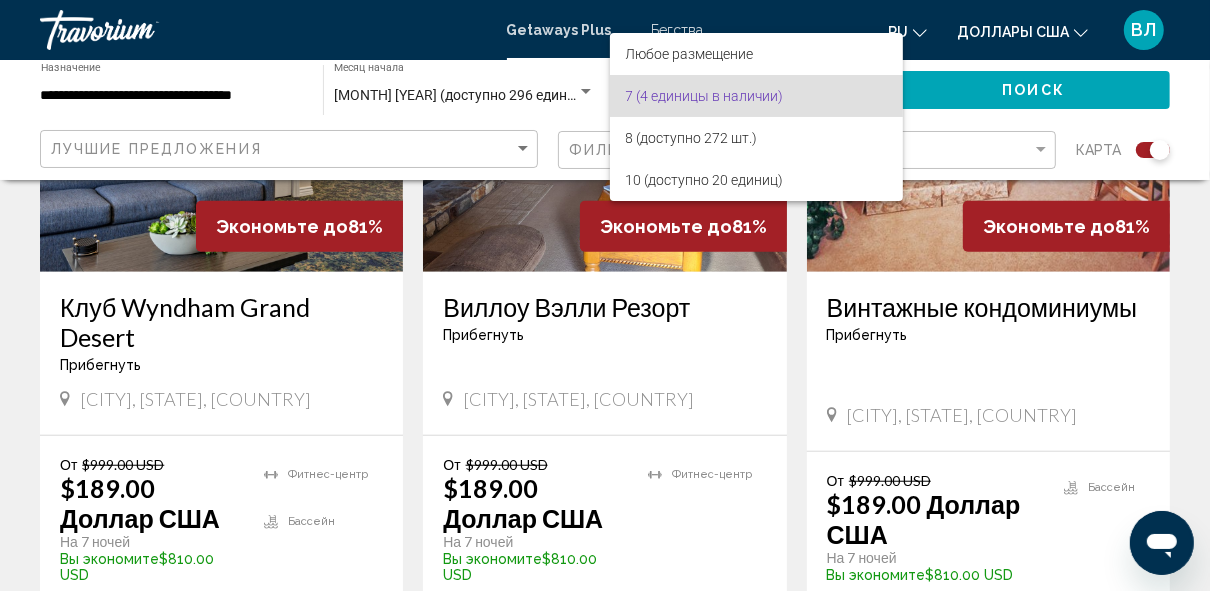 click at bounding box center (605, 295) 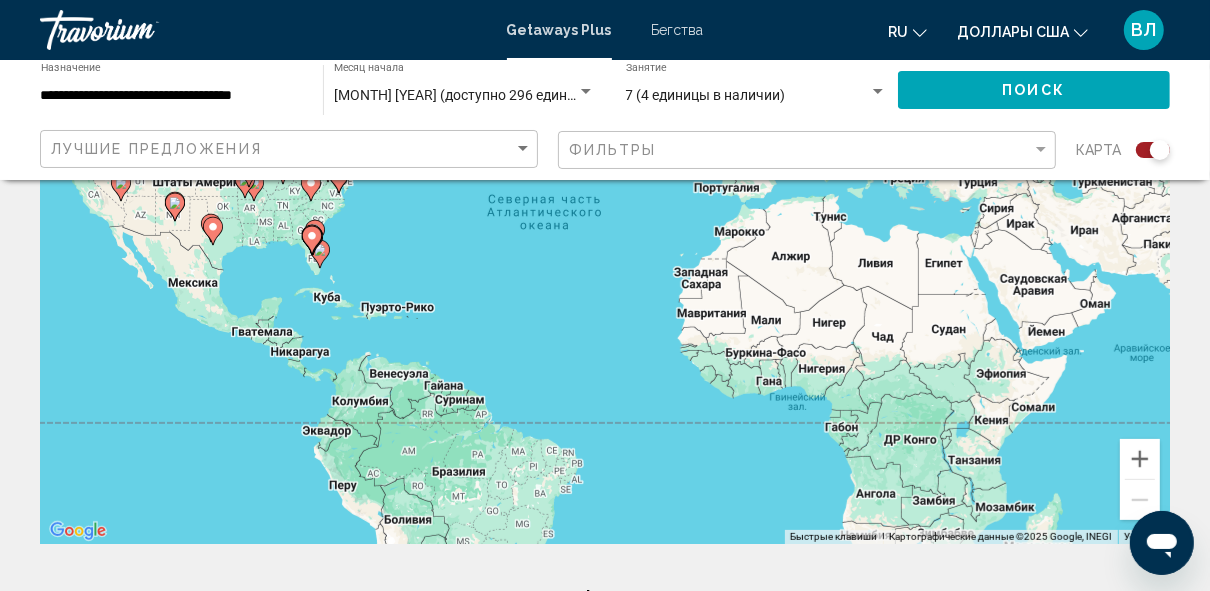 scroll, scrollTop: 192, scrollLeft: 0, axis: vertical 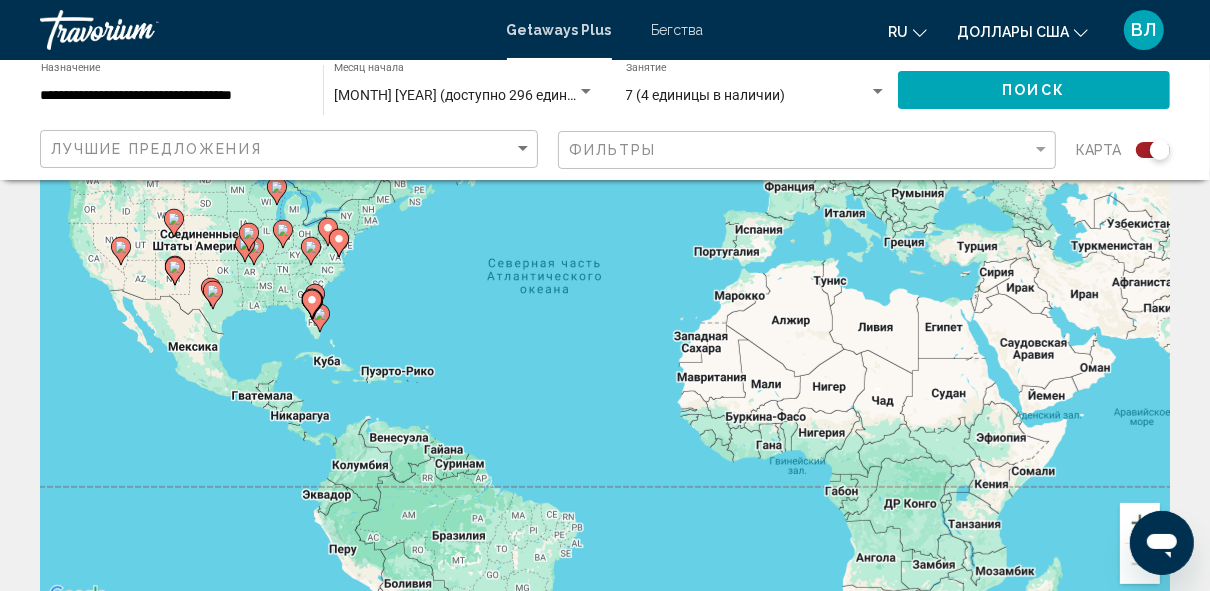 click 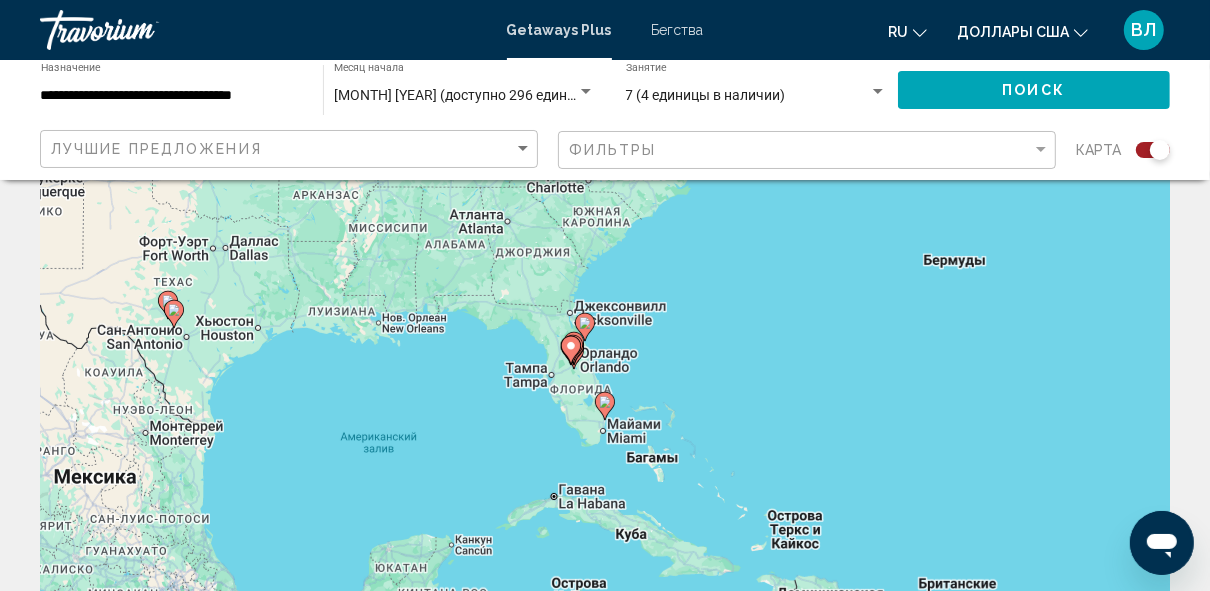scroll, scrollTop: 64, scrollLeft: 0, axis: vertical 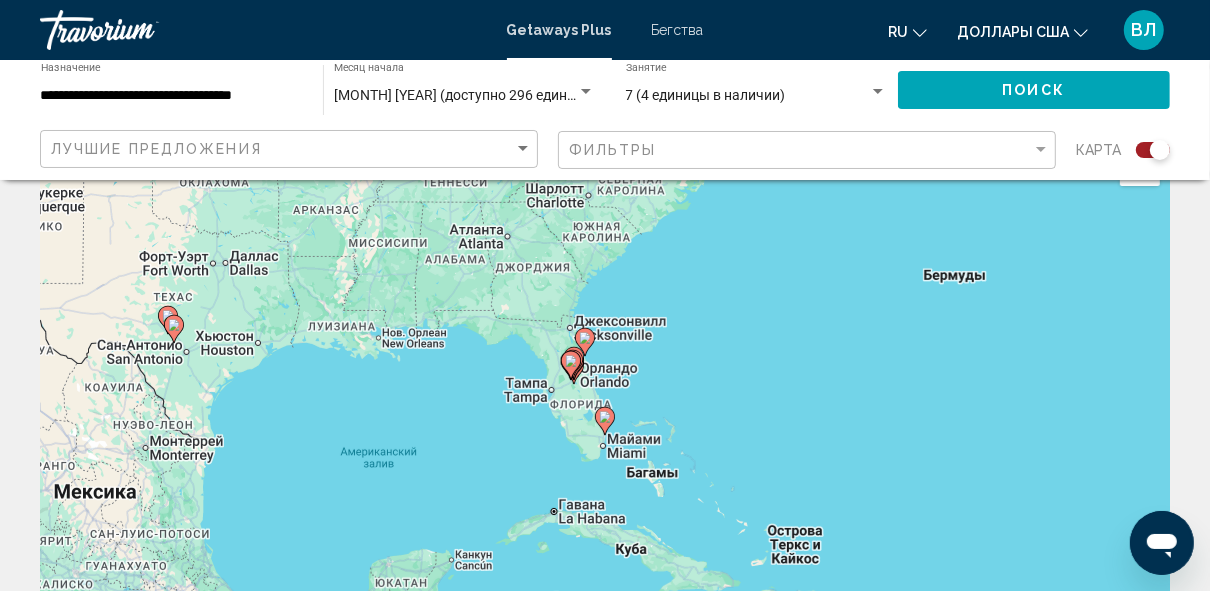click 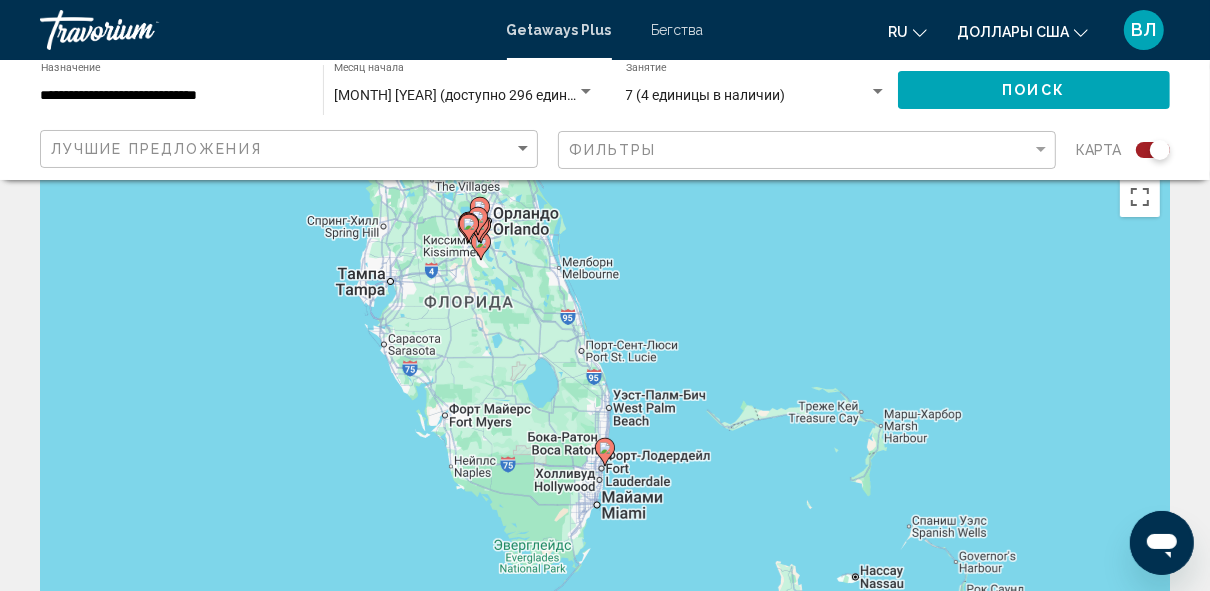 scroll, scrollTop: 3, scrollLeft: 0, axis: vertical 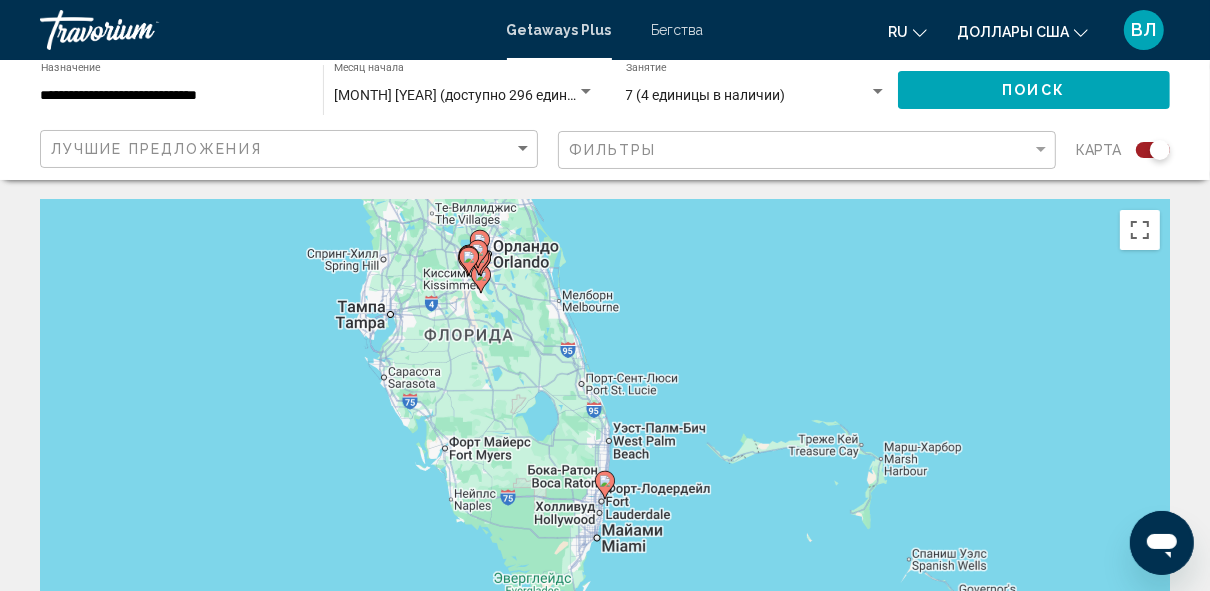 click 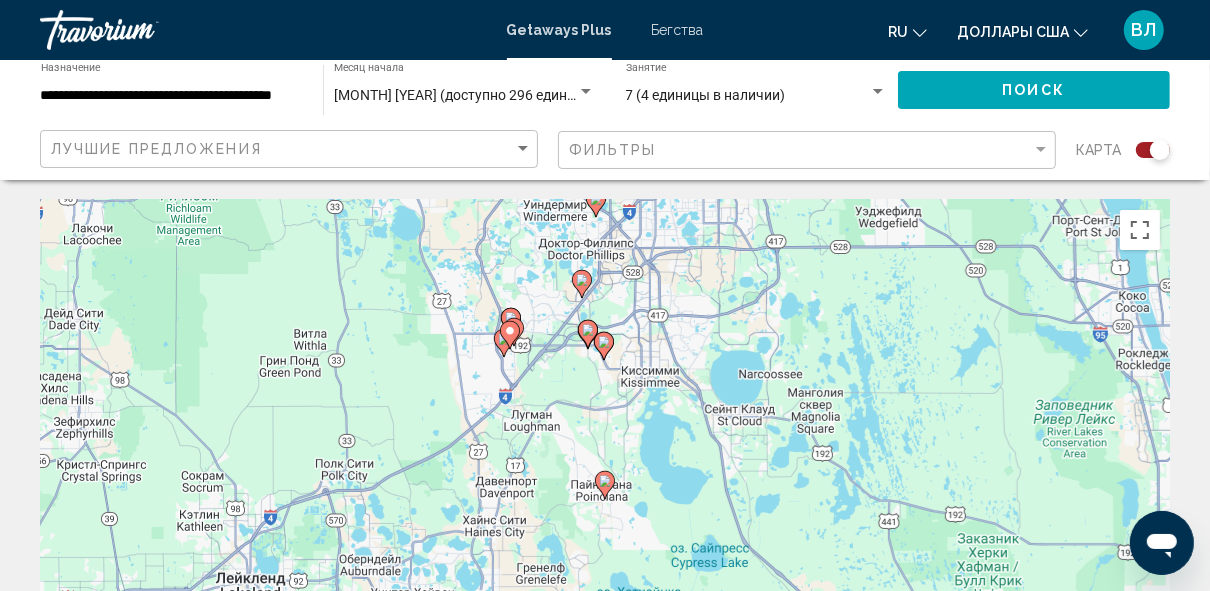 click 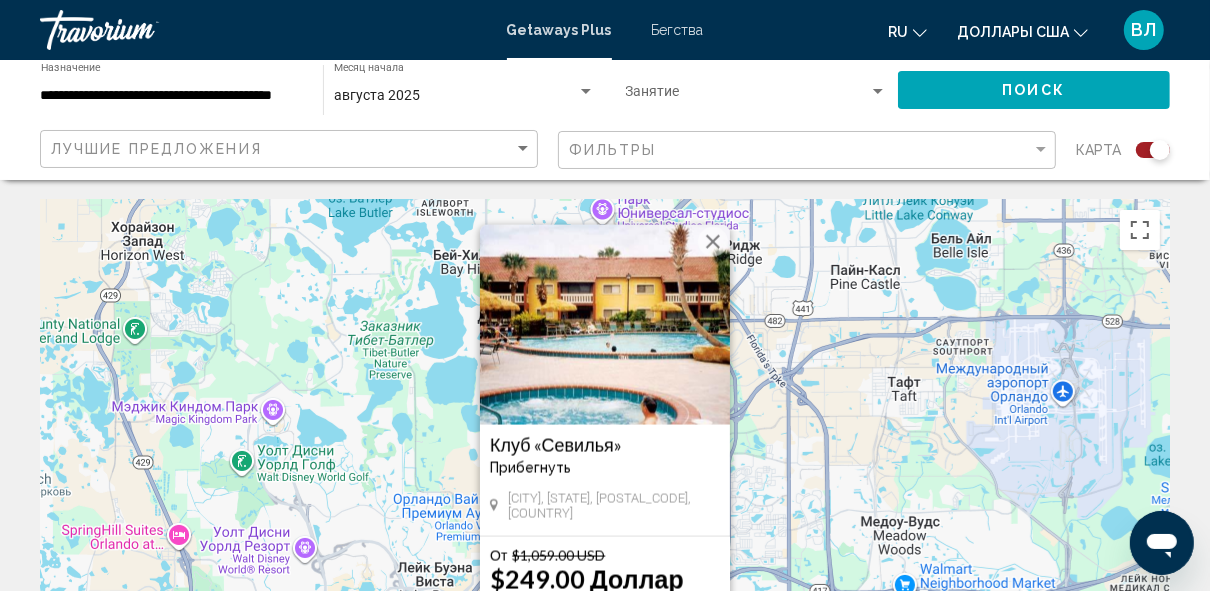 scroll, scrollTop: 32, scrollLeft: 0, axis: vertical 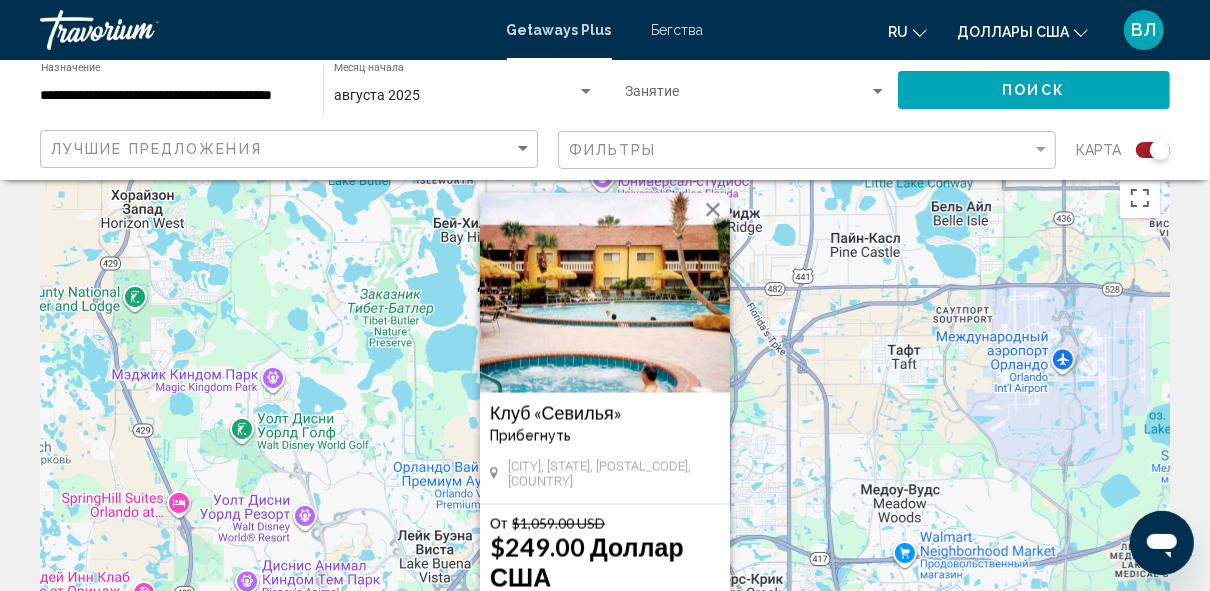 click at bounding box center (713, 210) 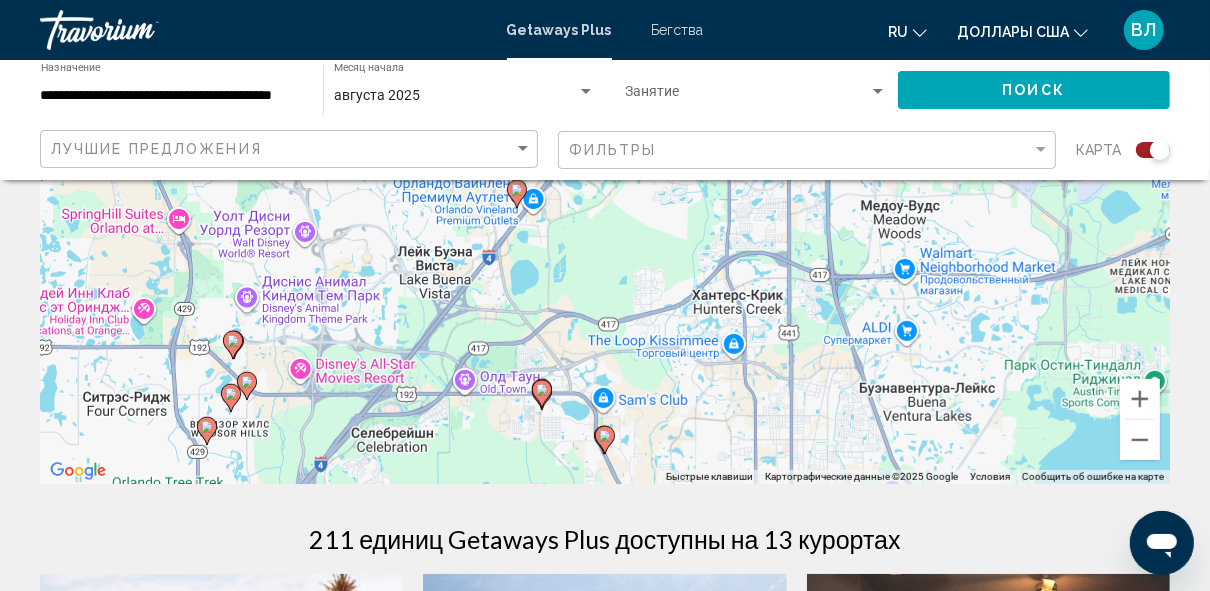 scroll, scrollTop: 320, scrollLeft: 0, axis: vertical 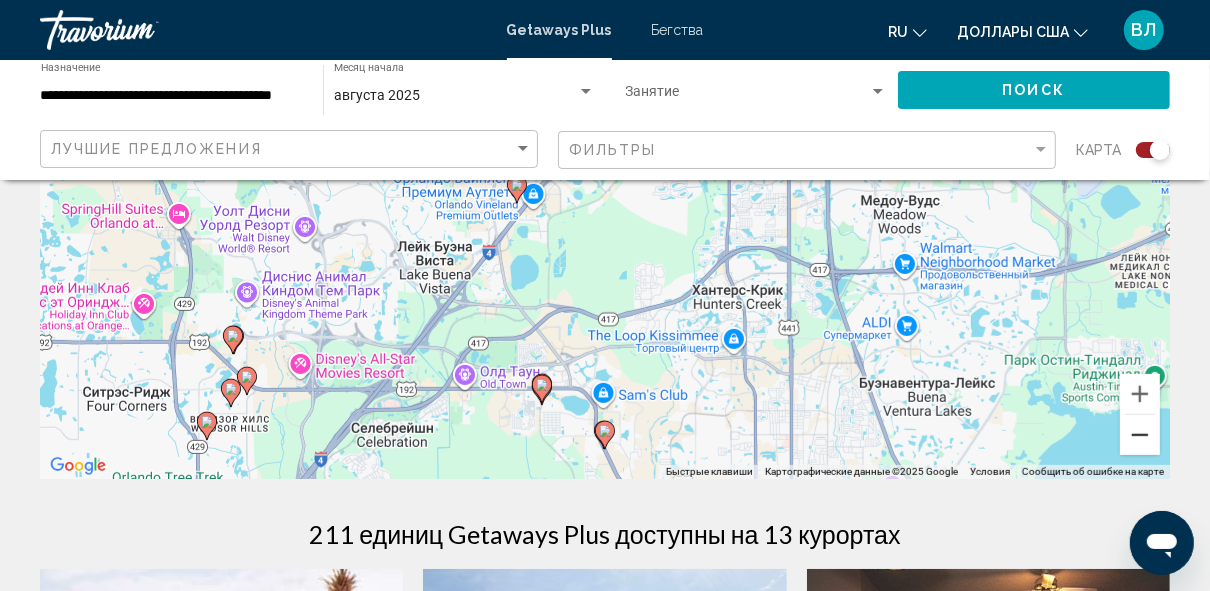 click at bounding box center (1140, 435) 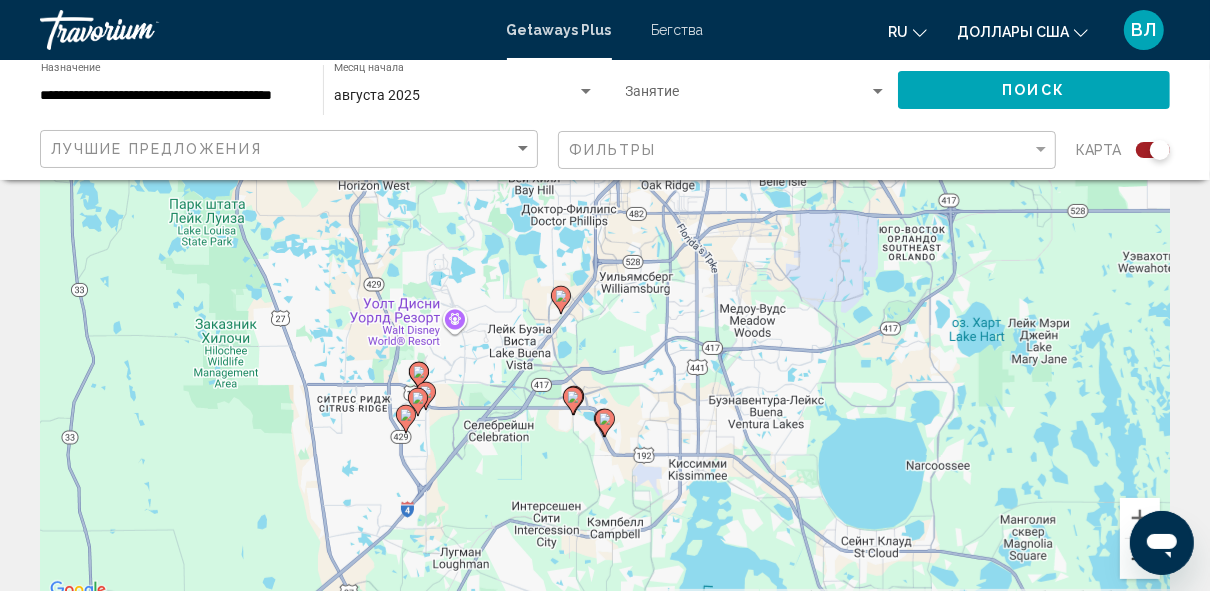 scroll, scrollTop: 193, scrollLeft: 0, axis: vertical 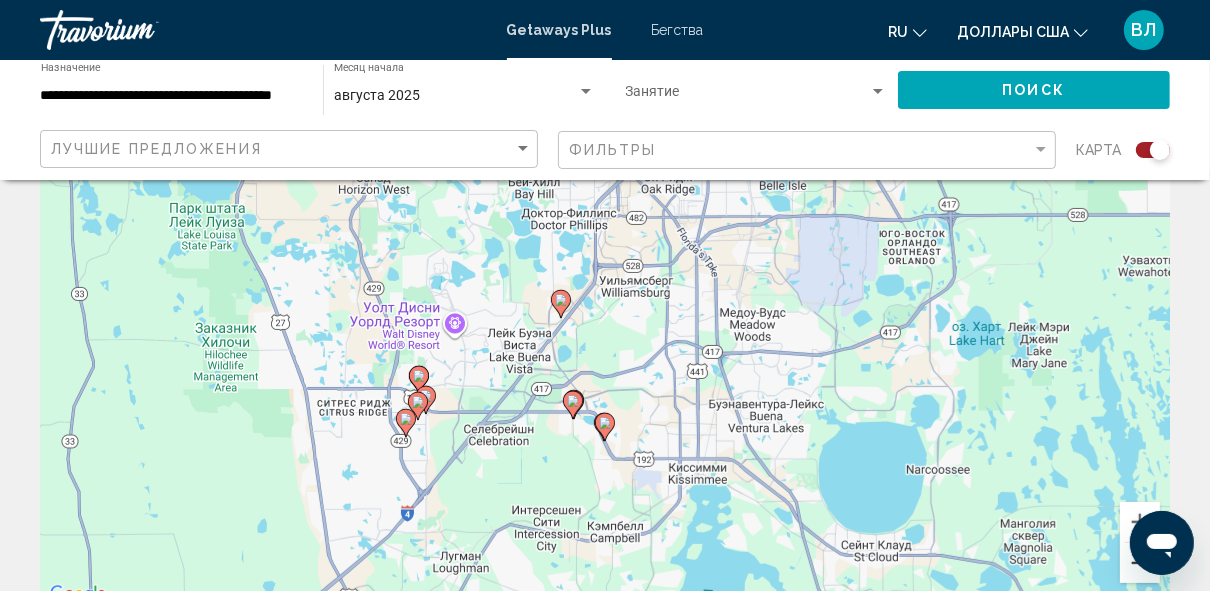 click at bounding box center [1140, 563] 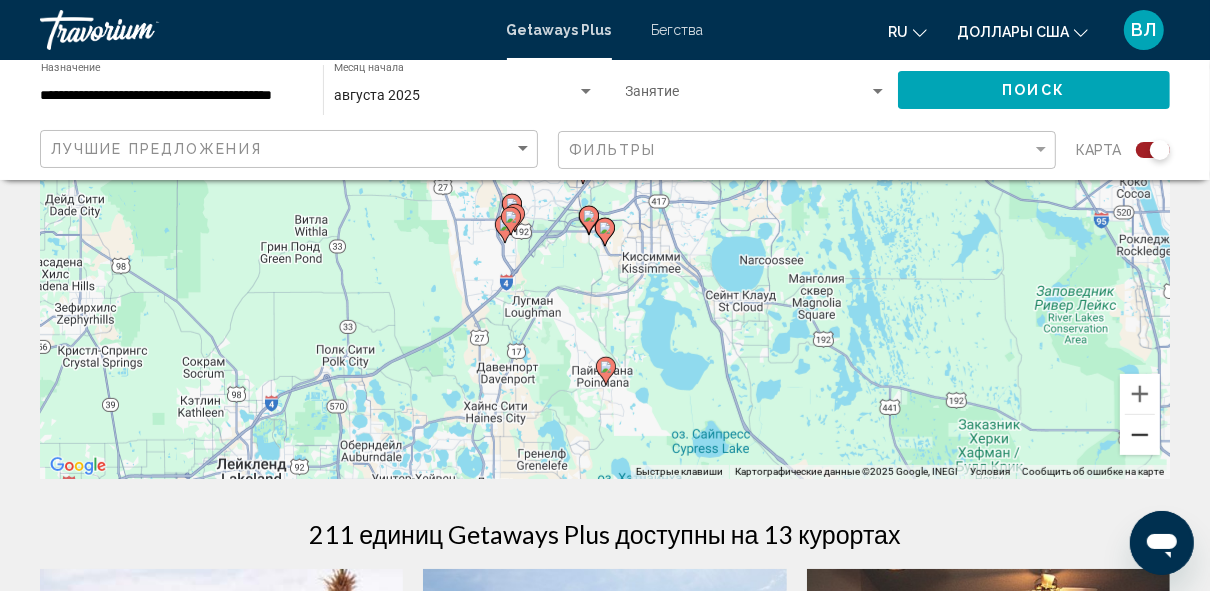scroll, scrollTop: 321, scrollLeft: 0, axis: vertical 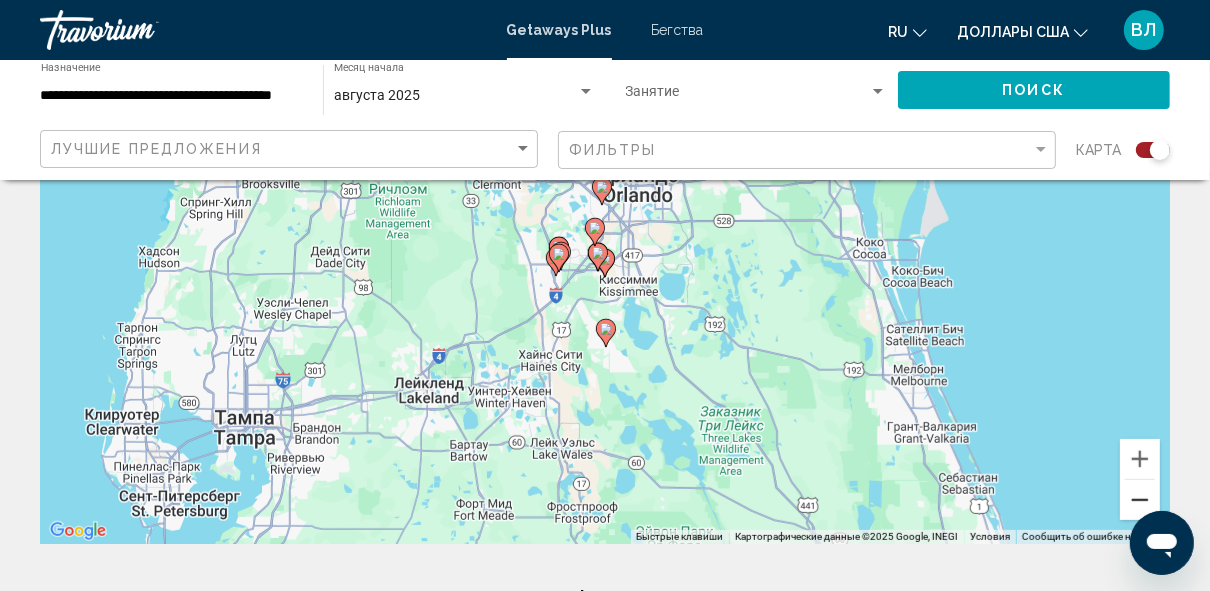 click at bounding box center [1140, 500] 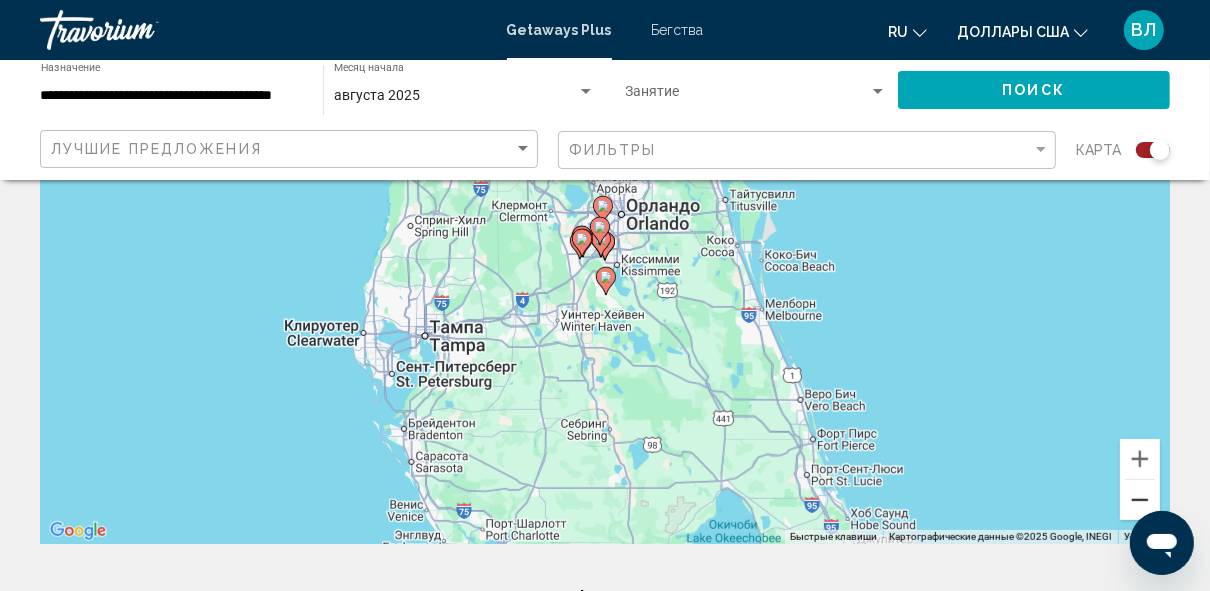 click at bounding box center (1140, 500) 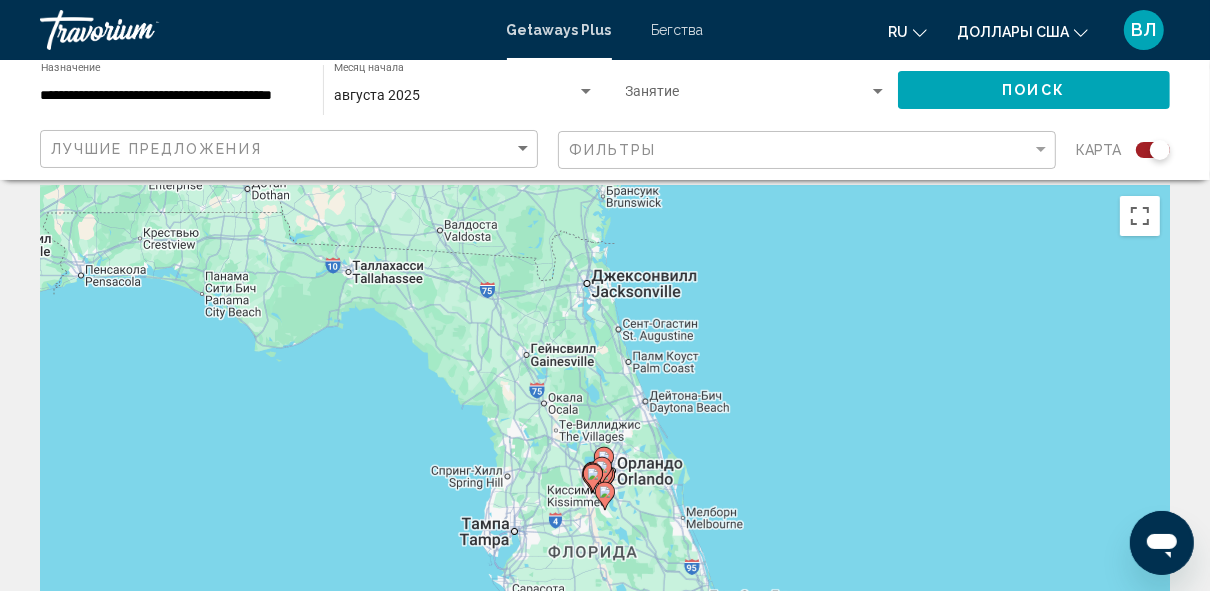 scroll, scrollTop: 0, scrollLeft: 0, axis: both 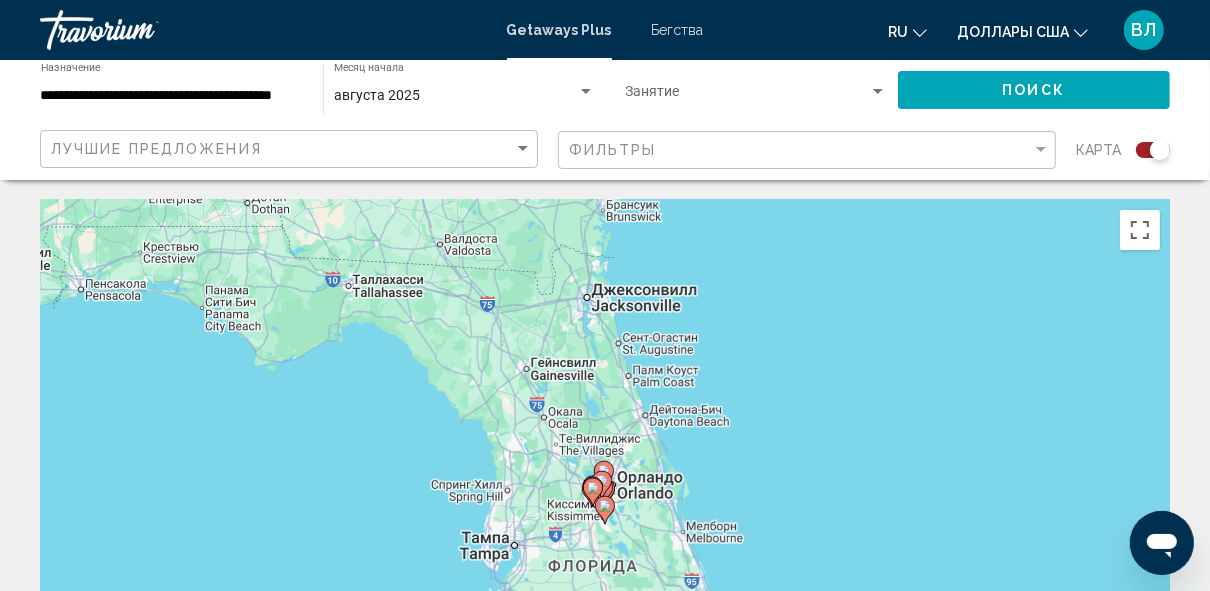 click on "Чтобы активировать перетаскивание с помощью клавиатуры, нажмите Alt + Ввод. После этого перемещайте маркер, используя клавиши со стрелками. Чтобы завершить перетаскивание, нажмите клавишу Ввод. Чтобы отменить действие, нажмите клавишу Esc." at bounding box center [605, 500] 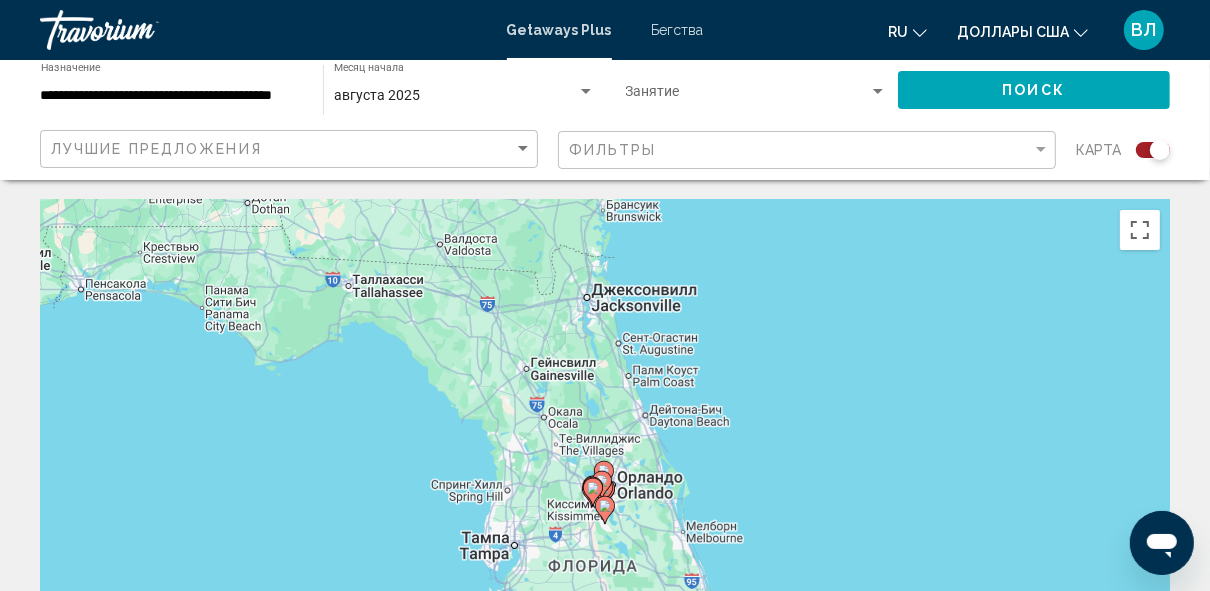 click on "Чтобы активировать перетаскивание с помощью клавиатуры, нажмите Alt + Ввод. После этого перемещайте маркер, используя клавиши со стрелками. Чтобы завершить перетаскивание, нажмите клавишу Ввод. Чтобы отменить действие, нажмите клавишу Esc." at bounding box center (605, 500) 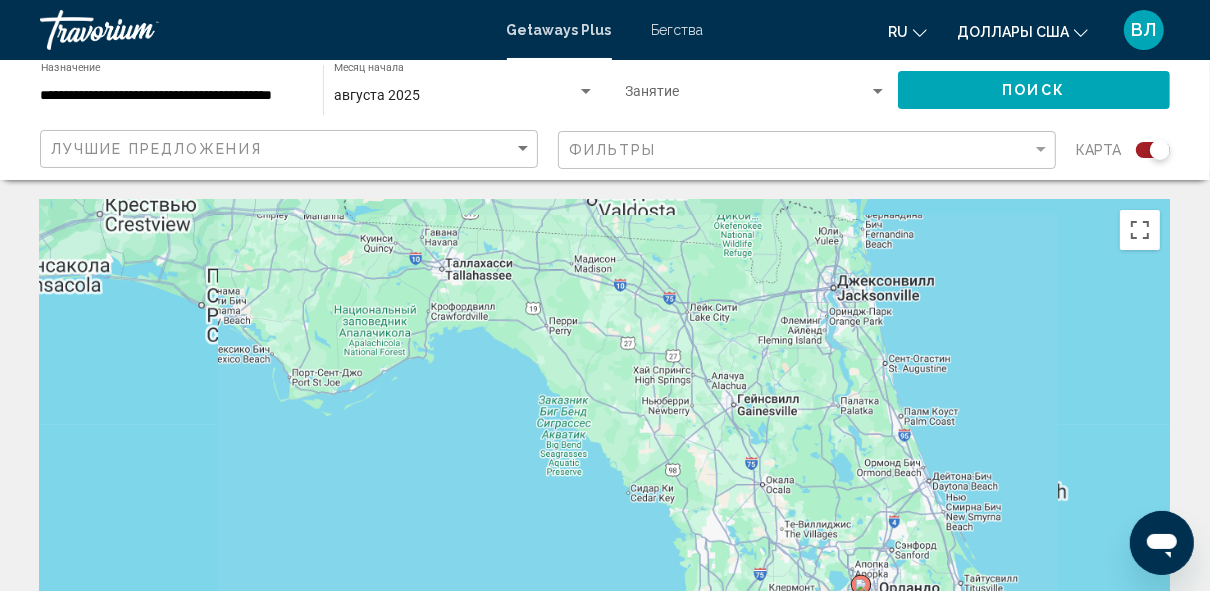 click on "Чтобы активировать перетаскивание с помощью клавиатуры, нажмите Alt + Ввод. После этого перемещайте маркер, используя клавиши со стрелками. Чтобы завершить перетаскивание, нажмите клавишу Ввод. Чтобы отменить действие, нажмите клавишу Esc." at bounding box center (605, 500) 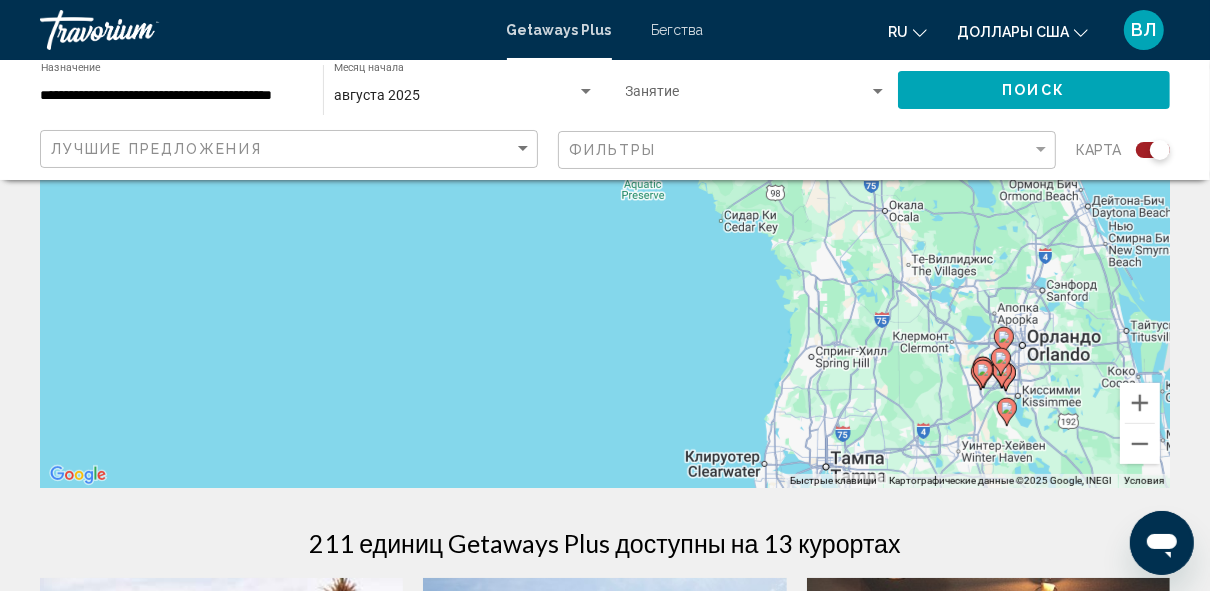 scroll, scrollTop: 320, scrollLeft: 0, axis: vertical 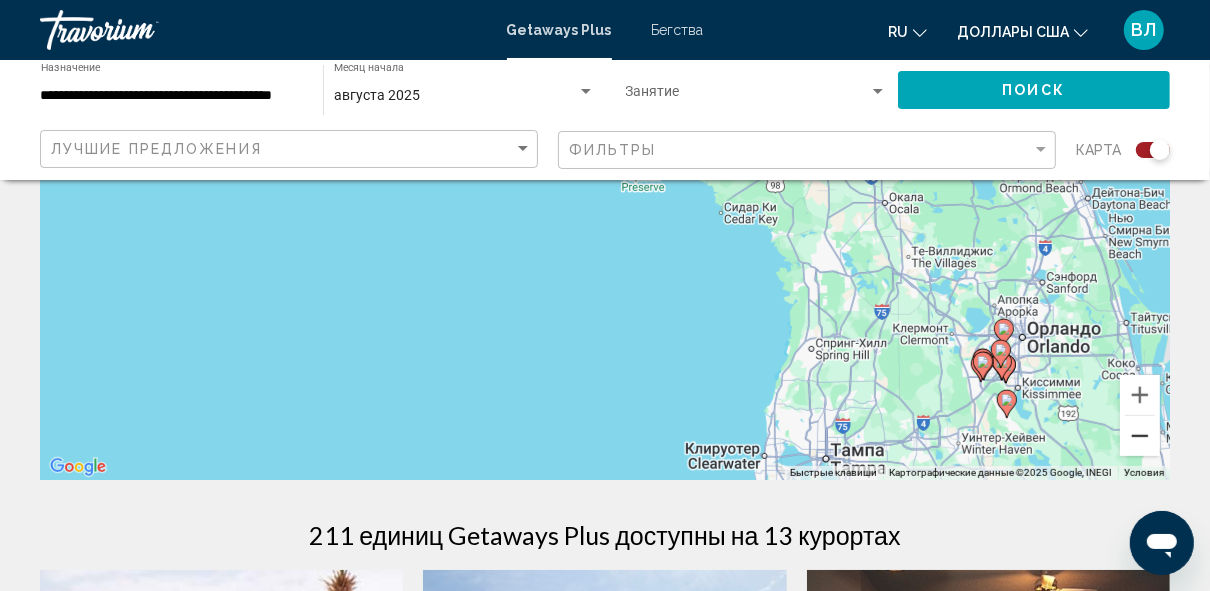 click at bounding box center [1140, 436] 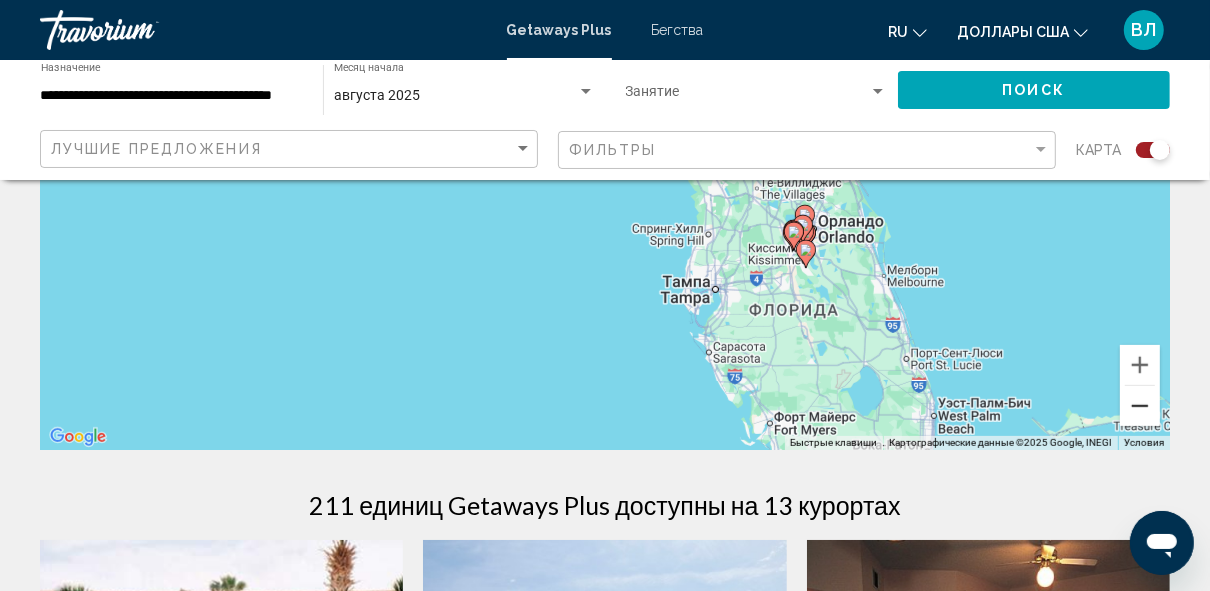 scroll, scrollTop: 352, scrollLeft: 0, axis: vertical 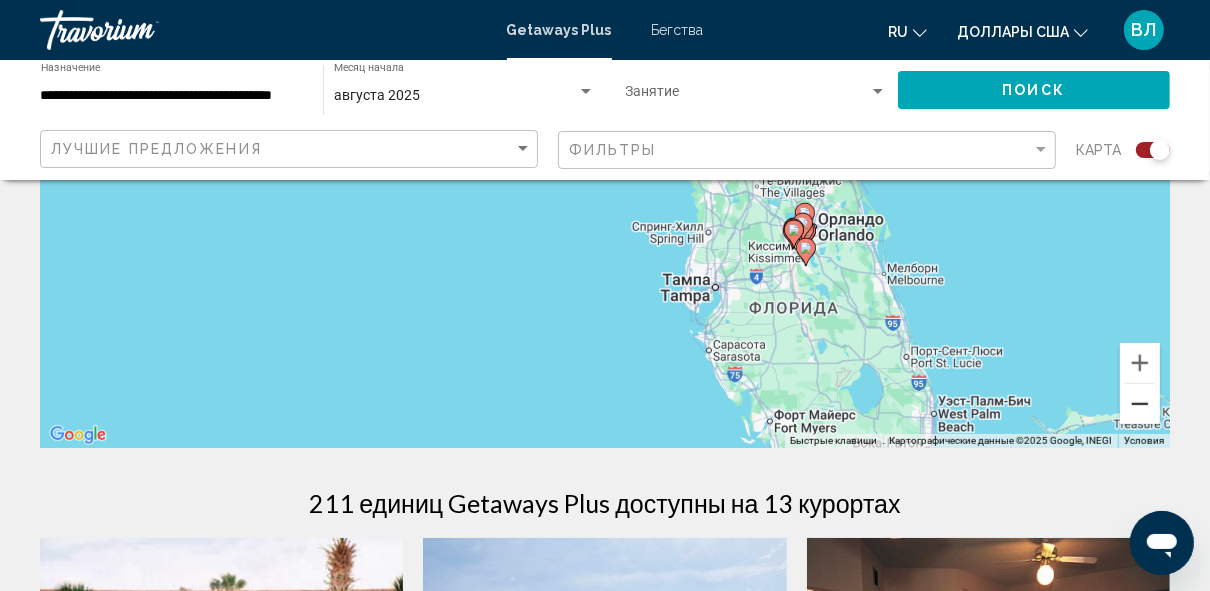 click at bounding box center (1140, 404) 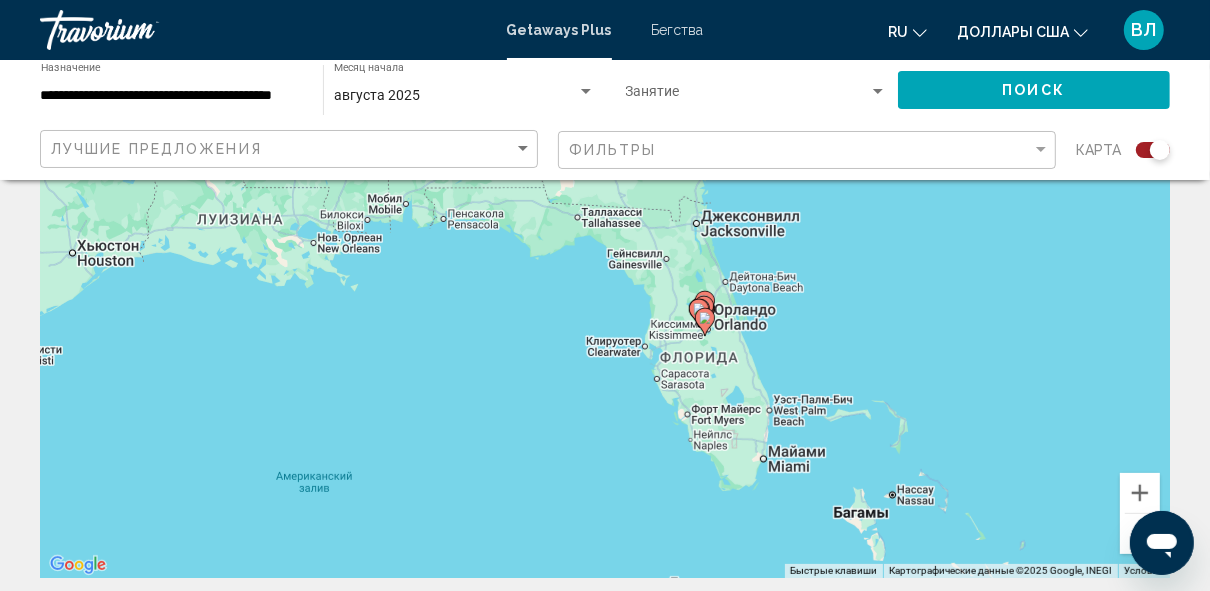 scroll, scrollTop: 224, scrollLeft: 0, axis: vertical 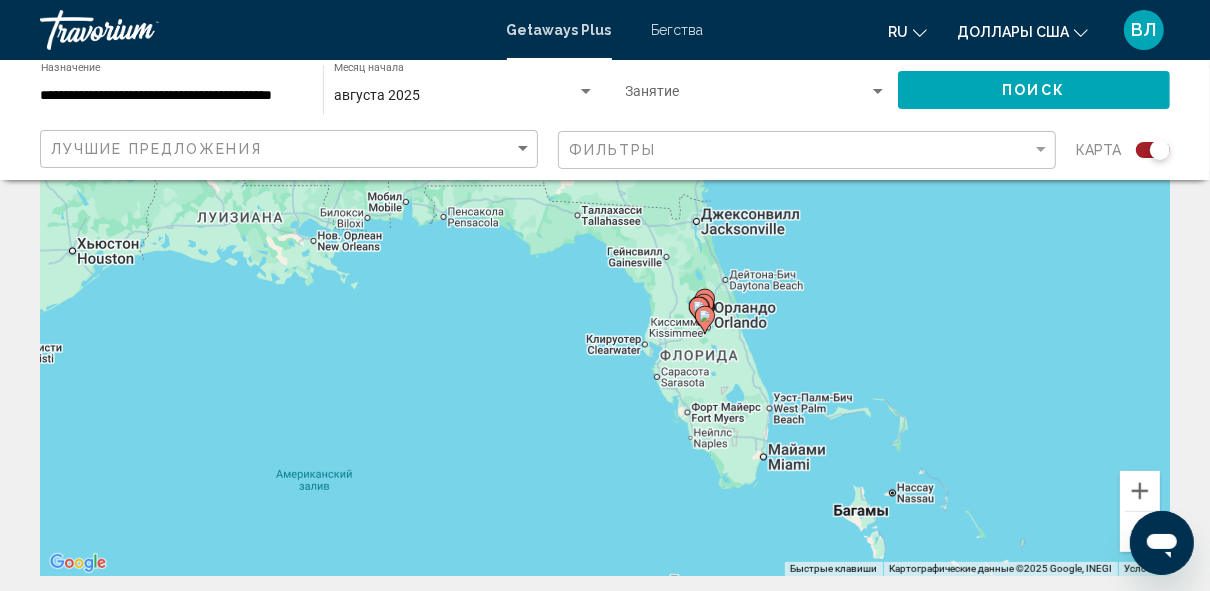 click at bounding box center (699, 311) 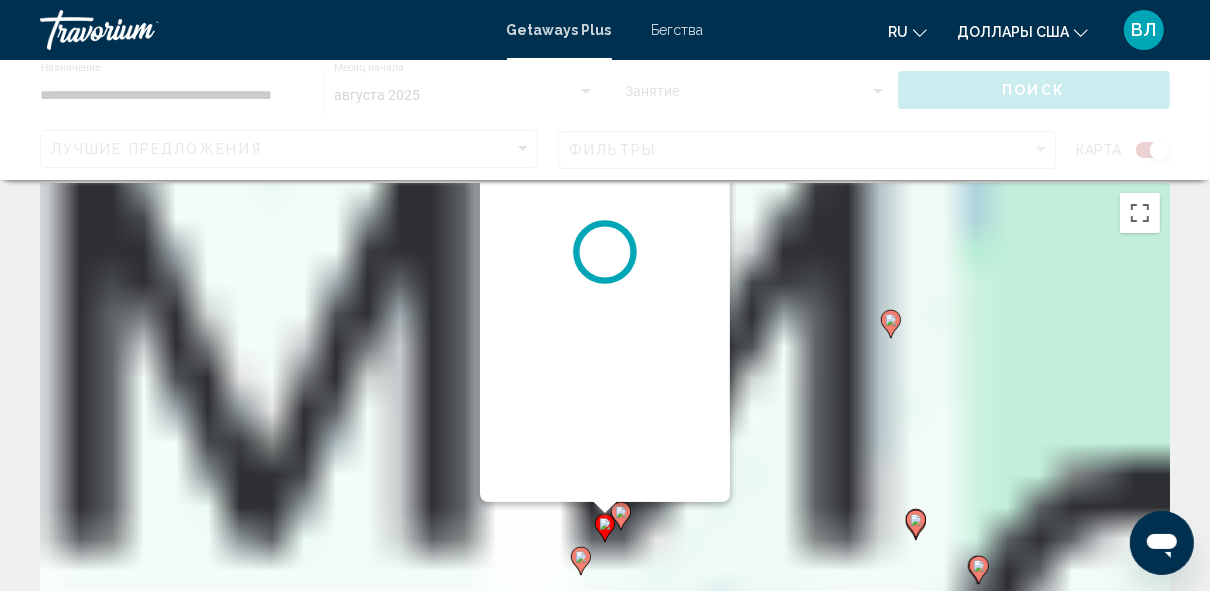 scroll, scrollTop: 0, scrollLeft: 0, axis: both 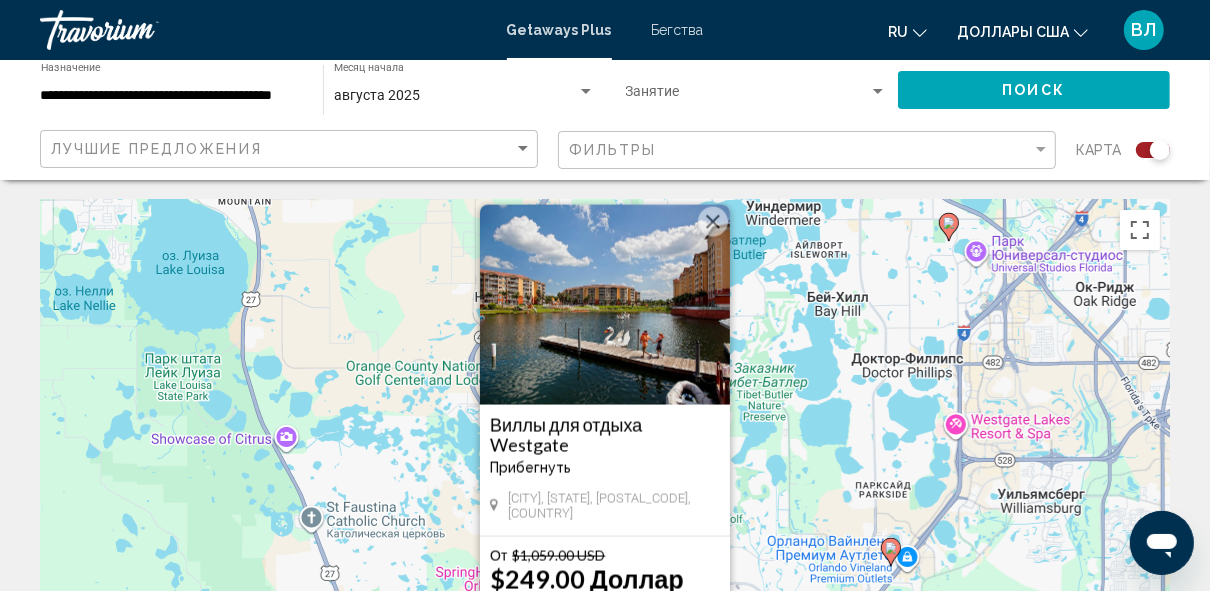 click at bounding box center [713, 222] 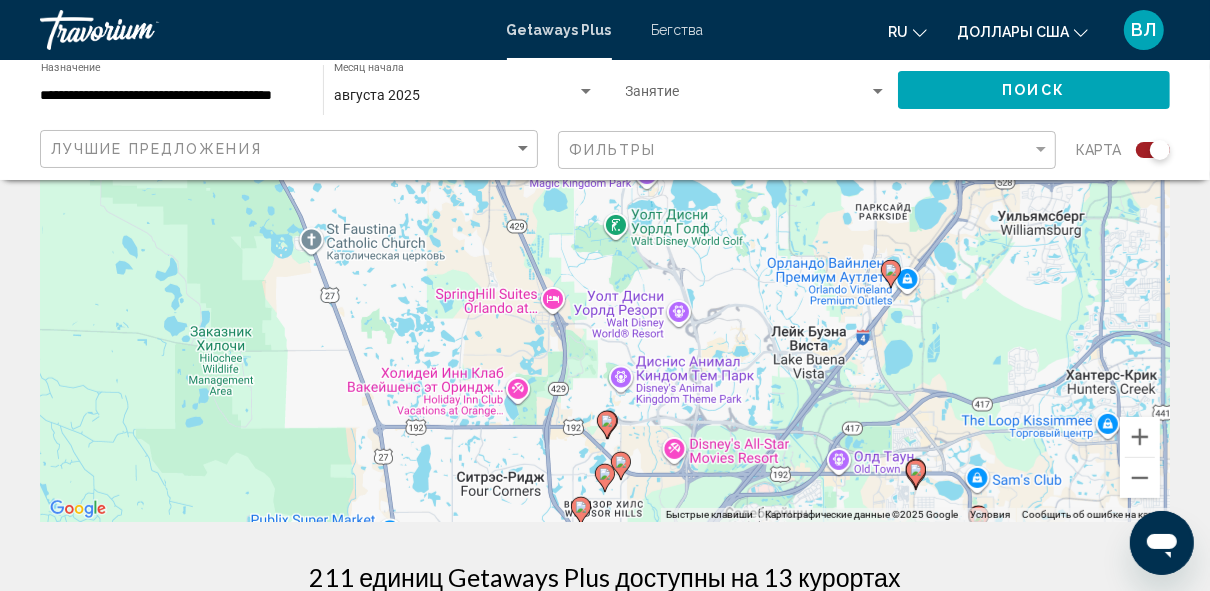 scroll, scrollTop: 288, scrollLeft: 0, axis: vertical 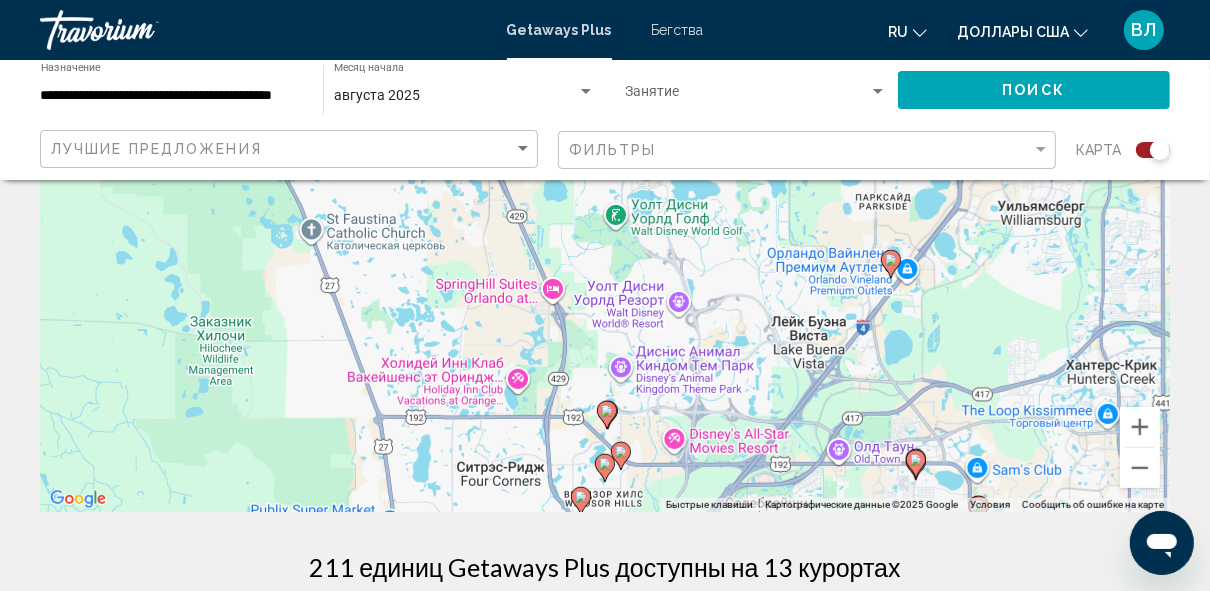 click 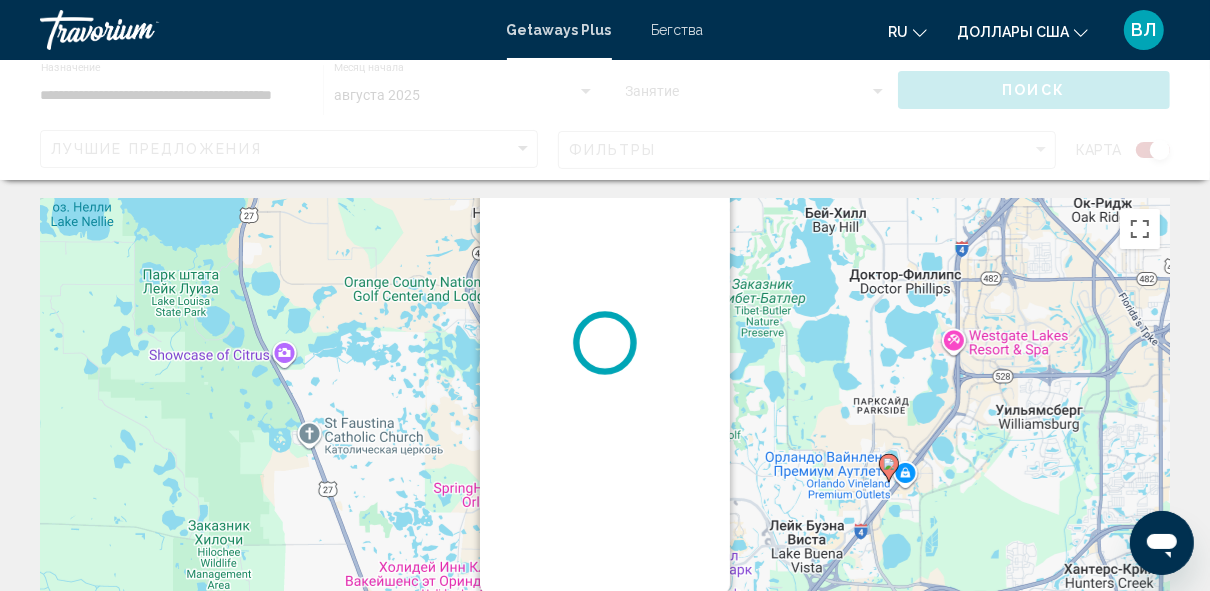 scroll, scrollTop: 0, scrollLeft: 0, axis: both 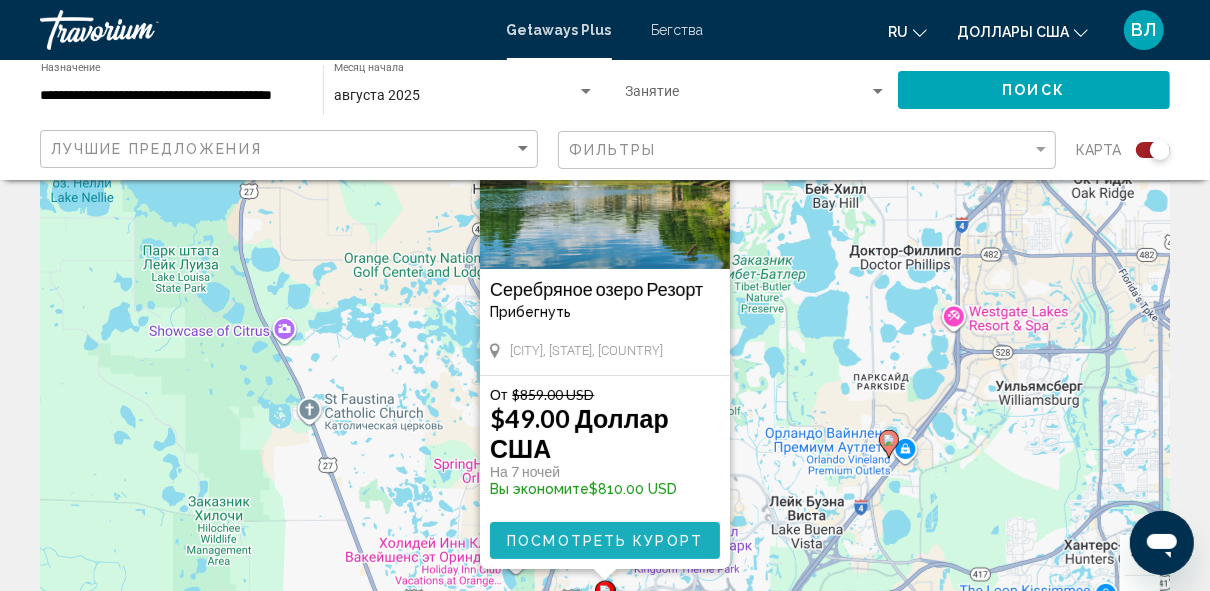 click on "Посмотреть курорт" at bounding box center (605, 541) 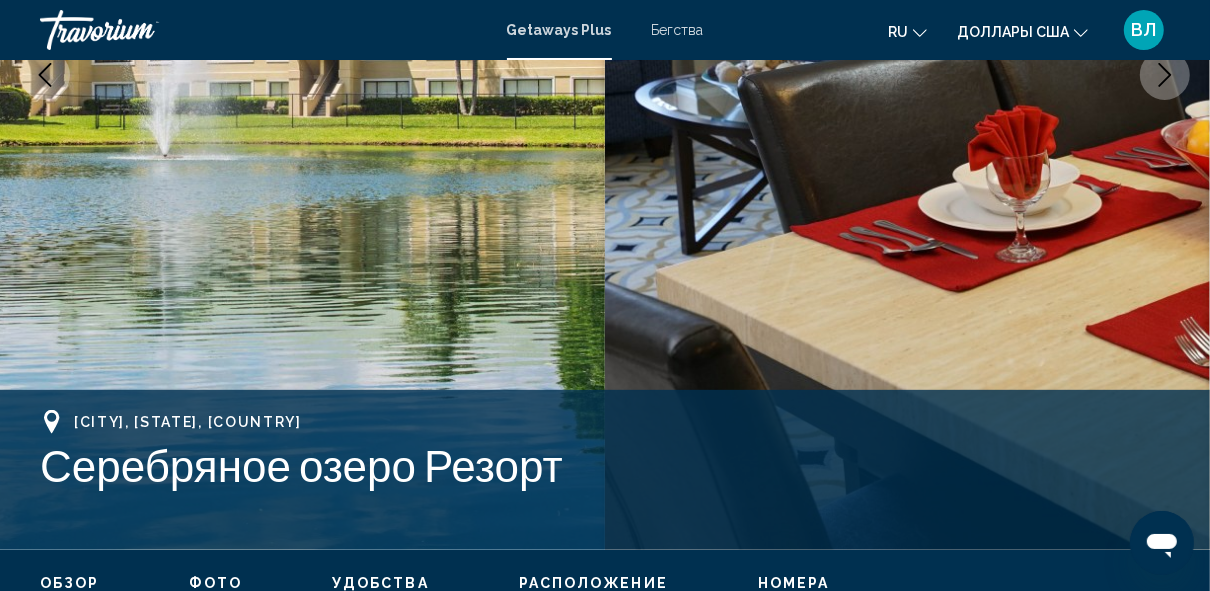 scroll, scrollTop: 495, scrollLeft: 0, axis: vertical 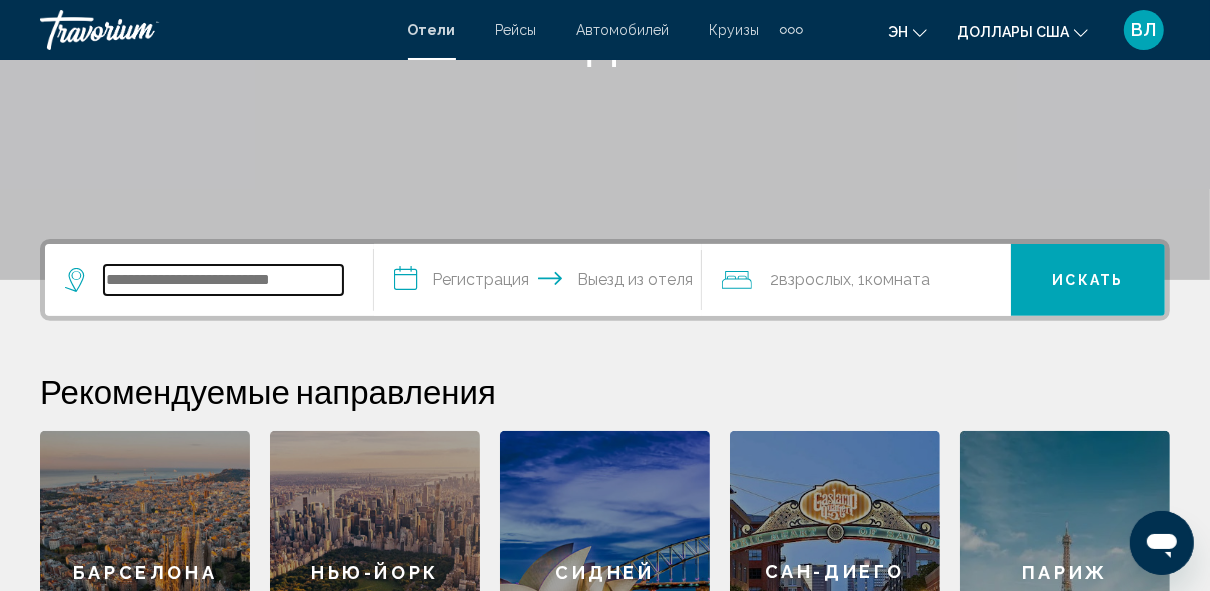 click at bounding box center [223, 280] 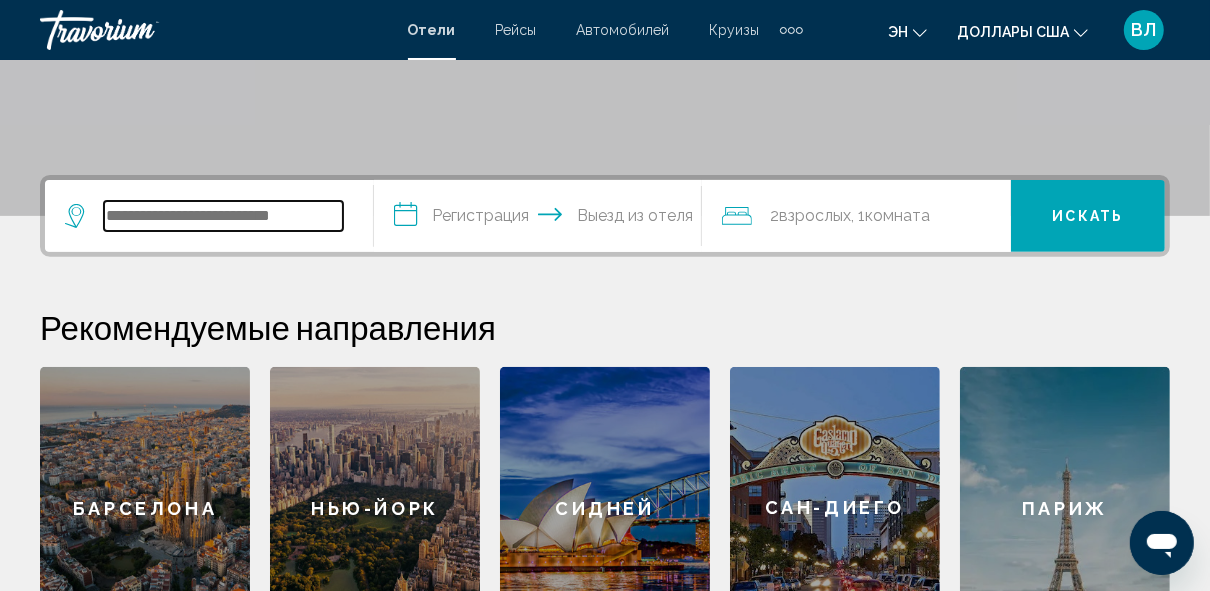 scroll, scrollTop: 493, scrollLeft: 0, axis: vertical 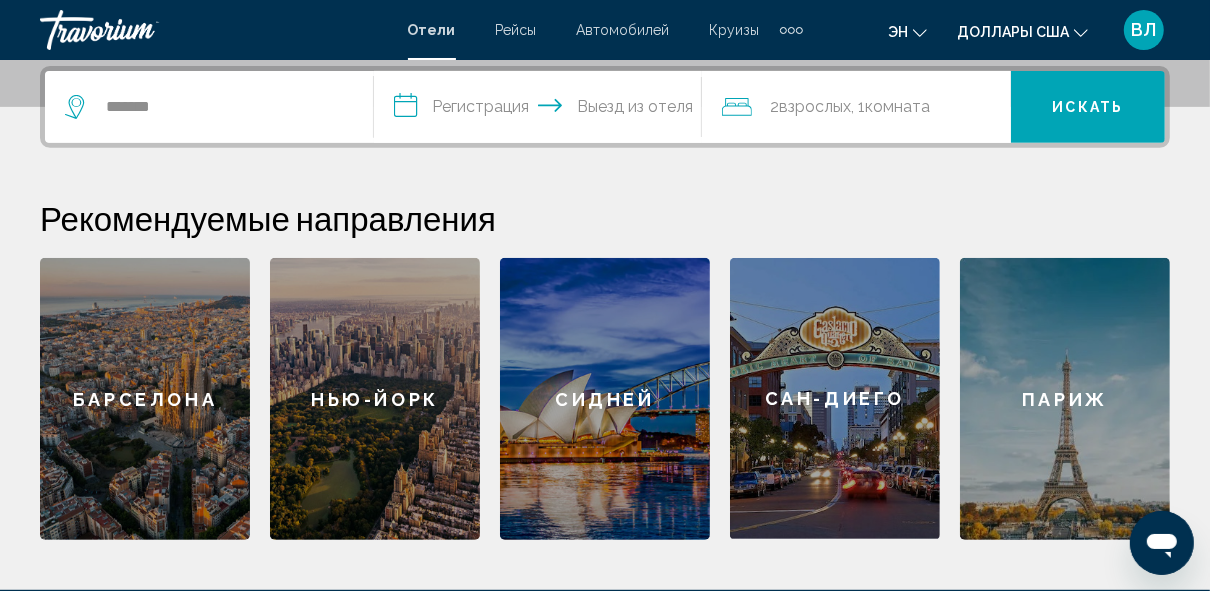 click on "Барселона   Нью-Йорк   Сидней   Сан-Диего   Париж" at bounding box center (605, 399) 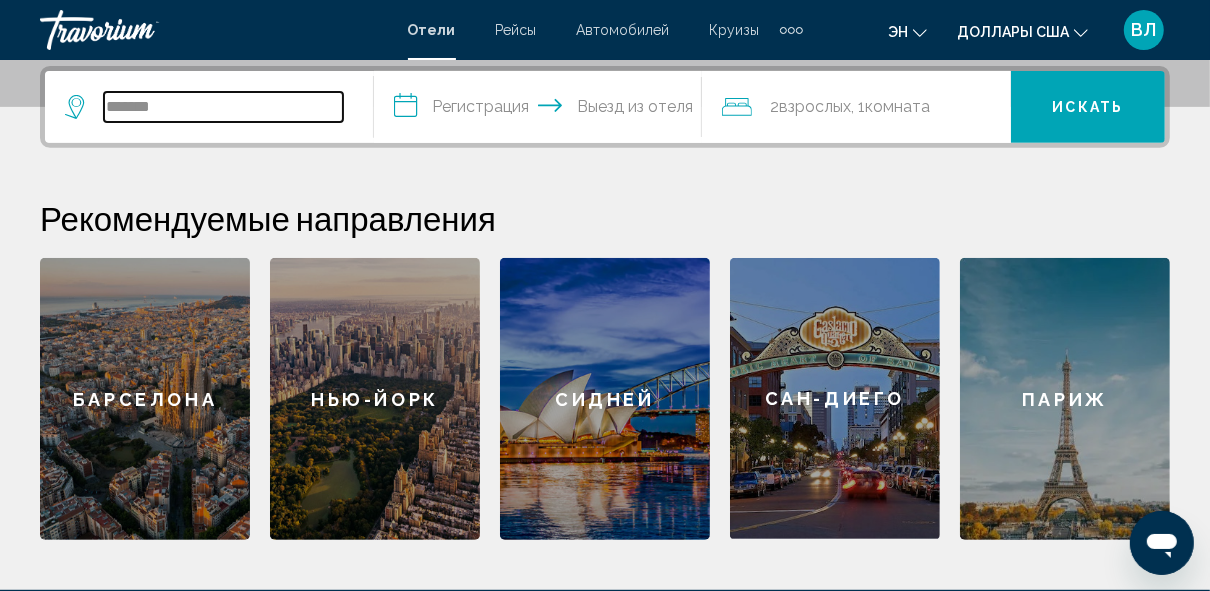 click on "*******" at bounding box center [223, 107] 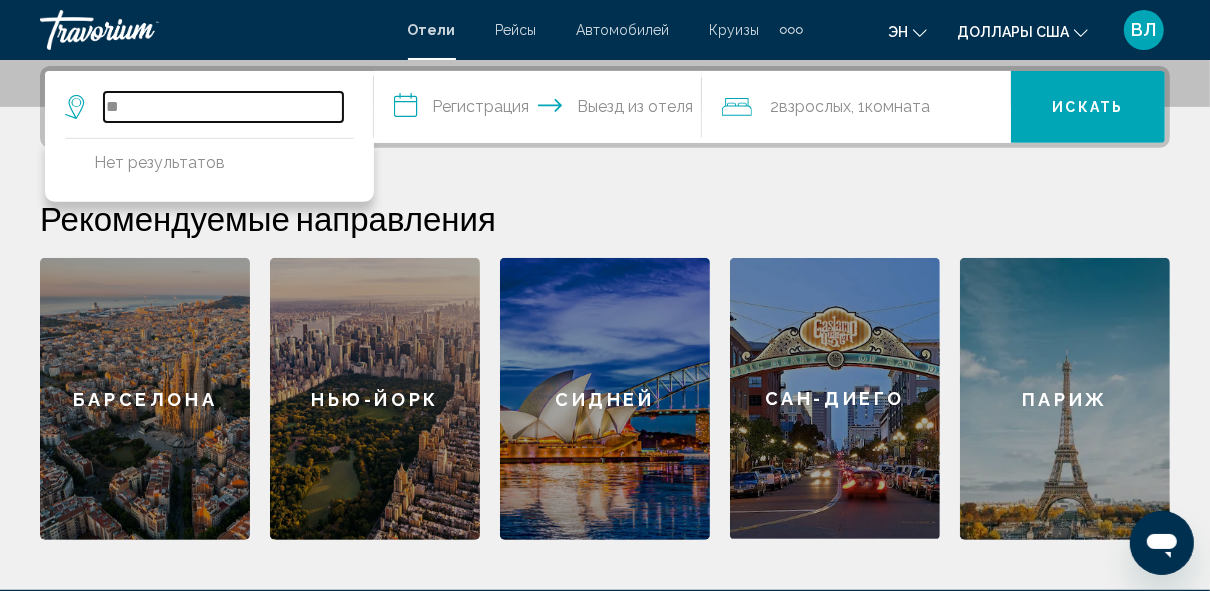 type on "*" 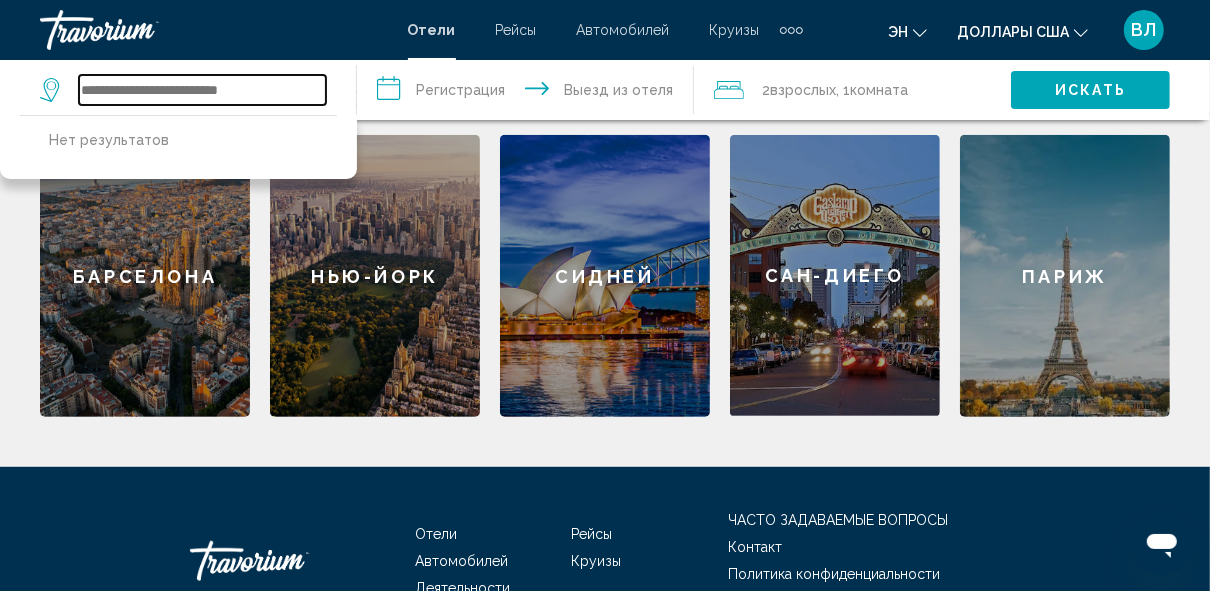 scroll, scrollTop: 621, scrollLeft: 0, axis: vertical 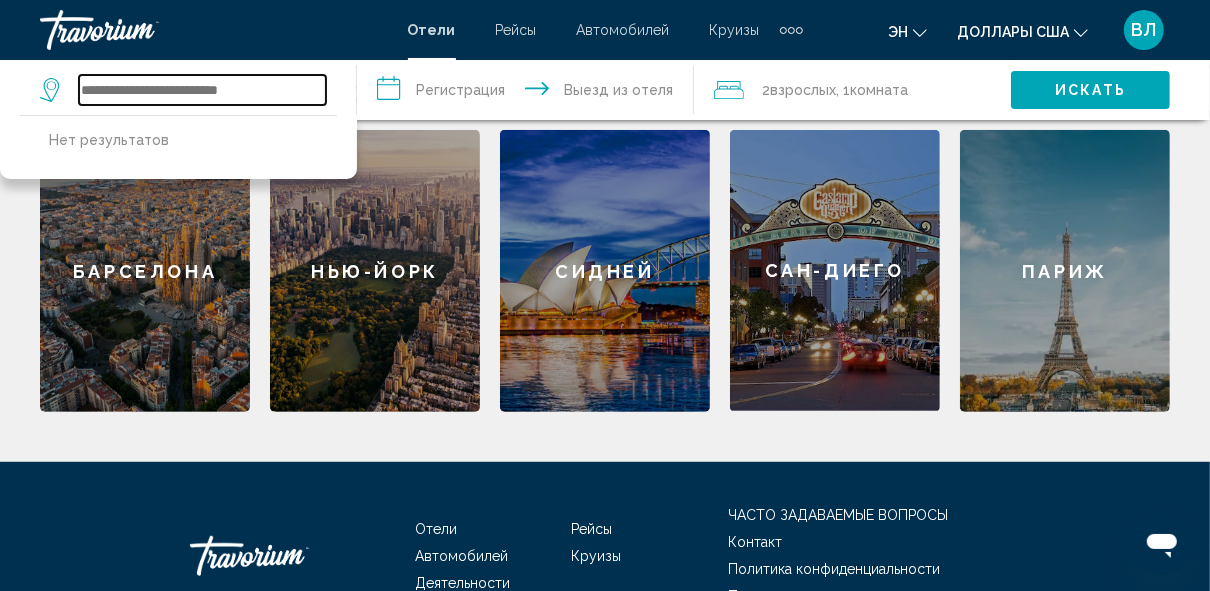 type 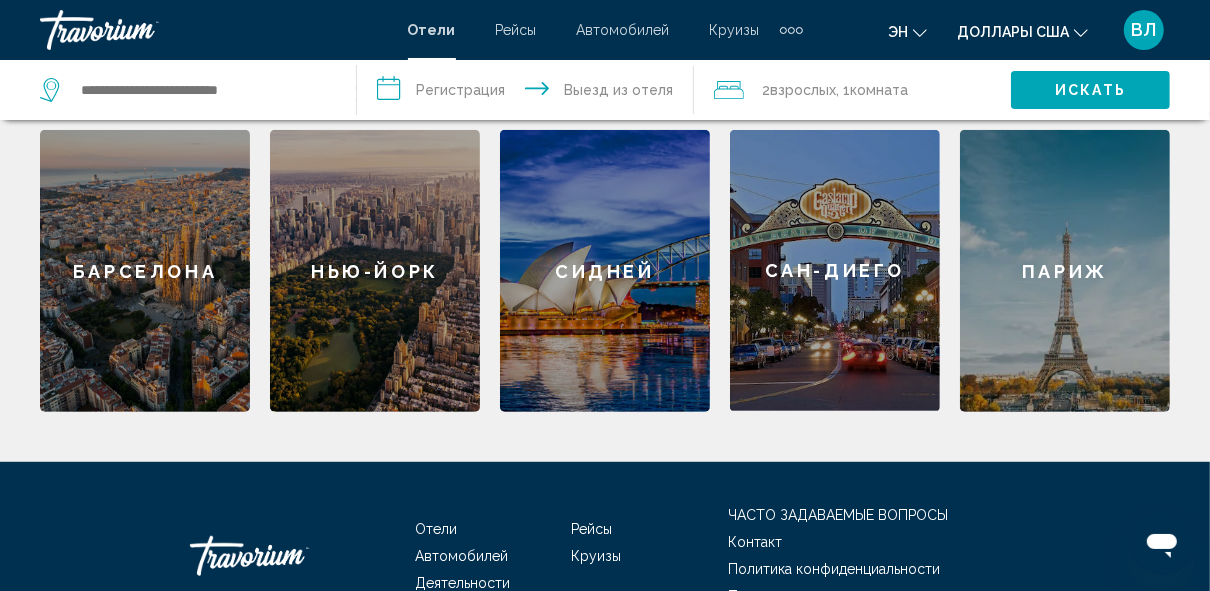 click on "Нью-Йорк" at bounding box center (375, 271) 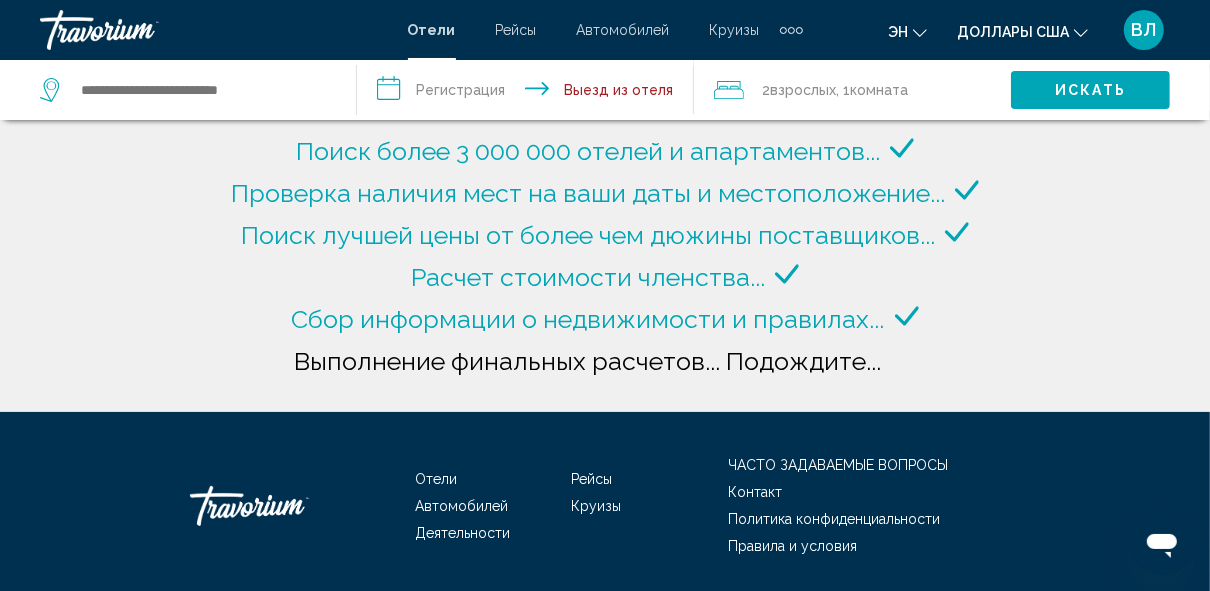 type on "**********" 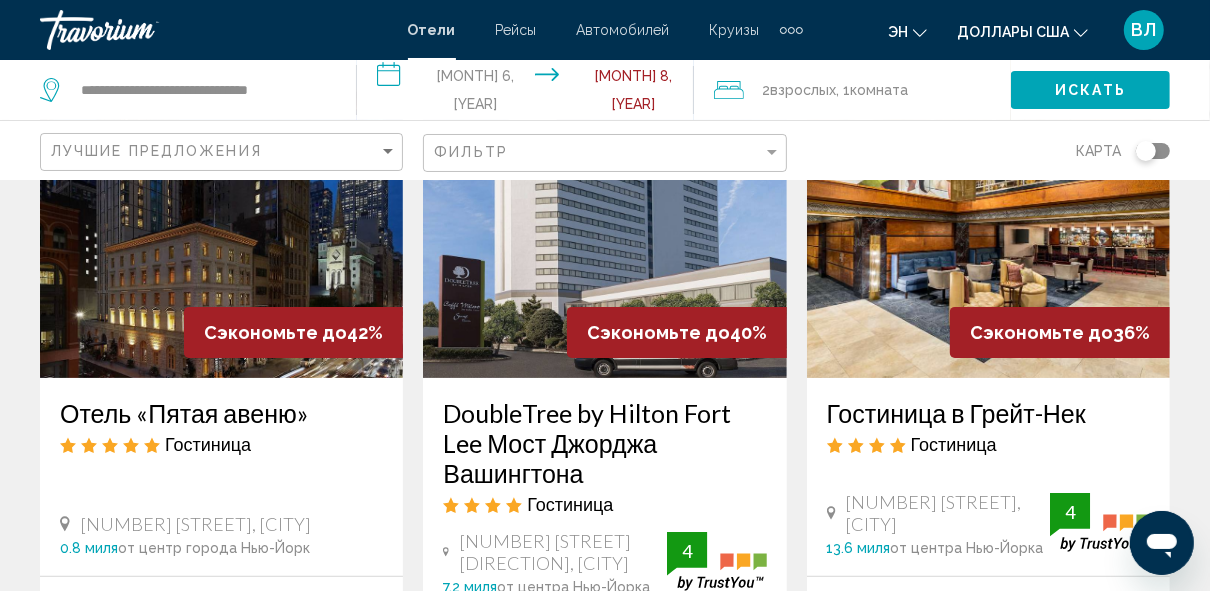 scroll, scrollTop: 224, scrollLeft: 0, axis: vertical 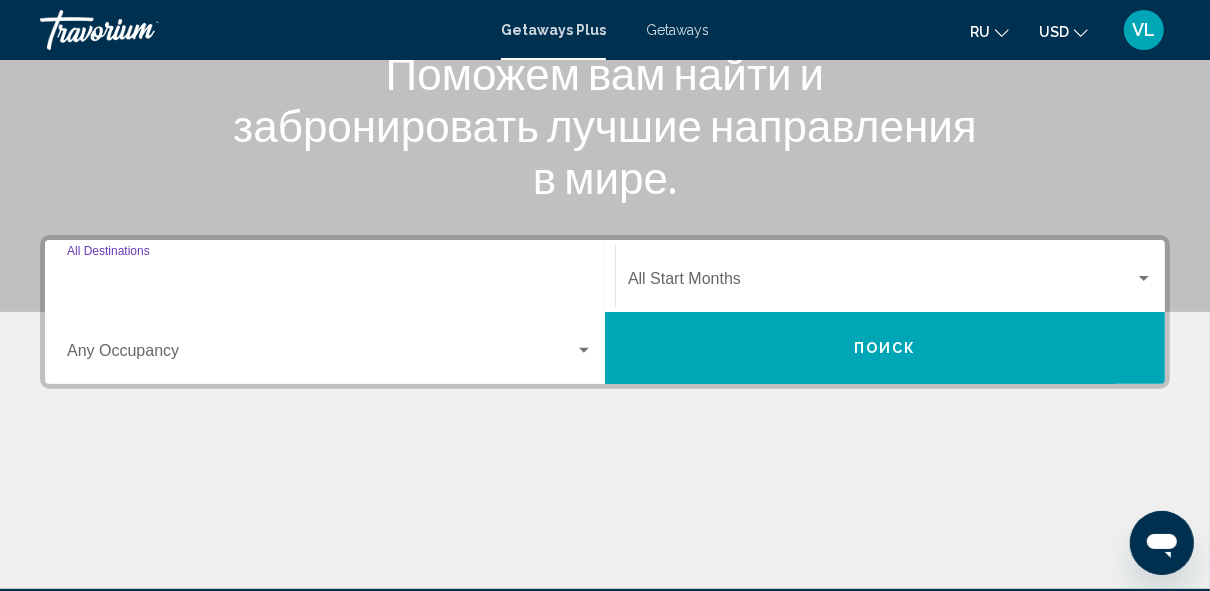 click on "Destination All Destinations" at bounding box center (330, 283) 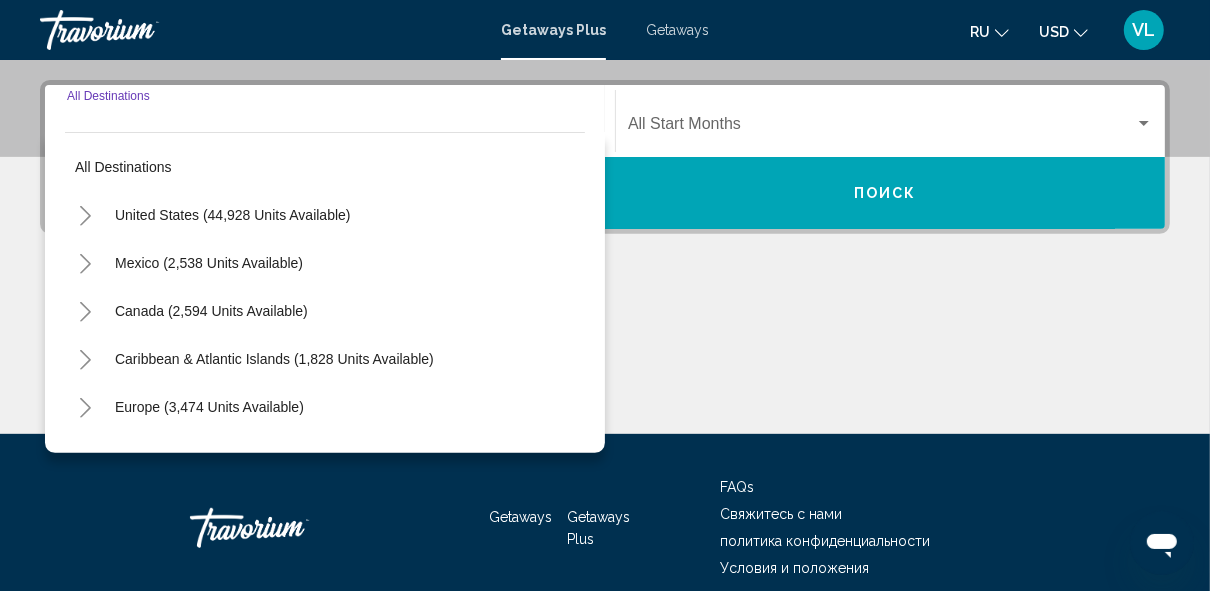 scroll, scrollTop: 457, scrollLeft: 0, axis: vertical 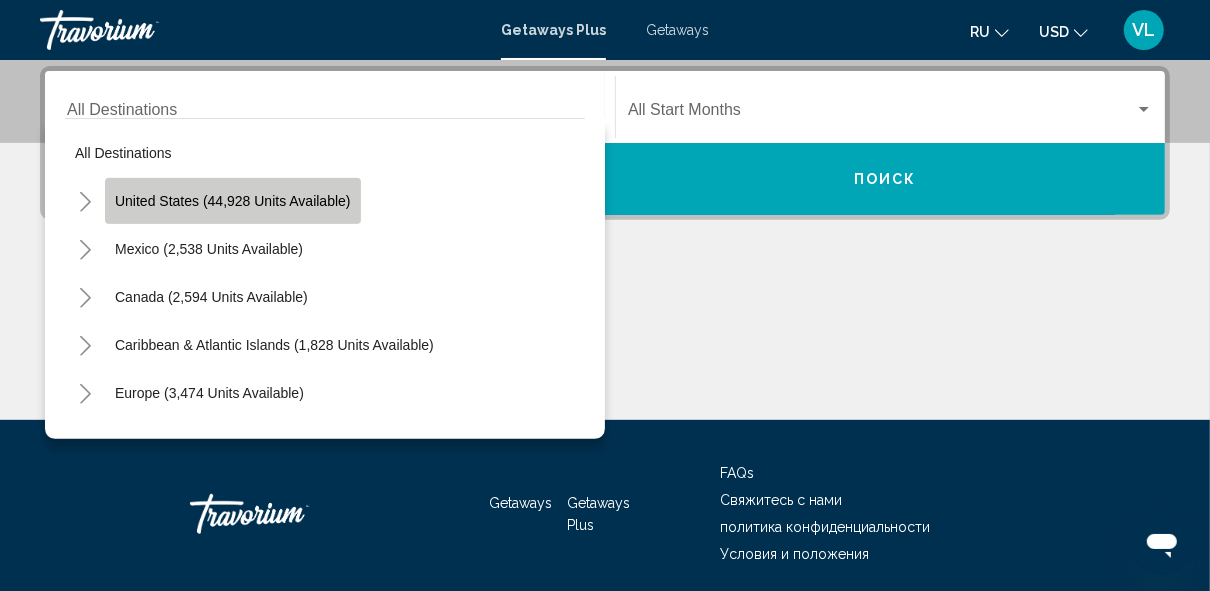 click on "United States (44,928 units available)" 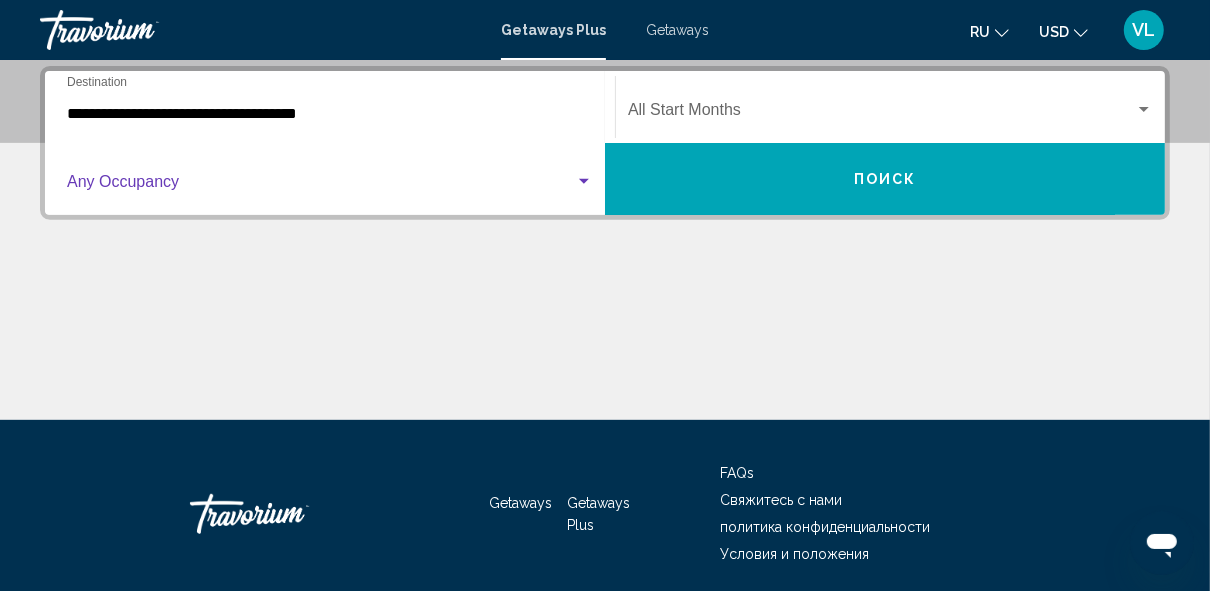 click at bounding box center [321, 186] 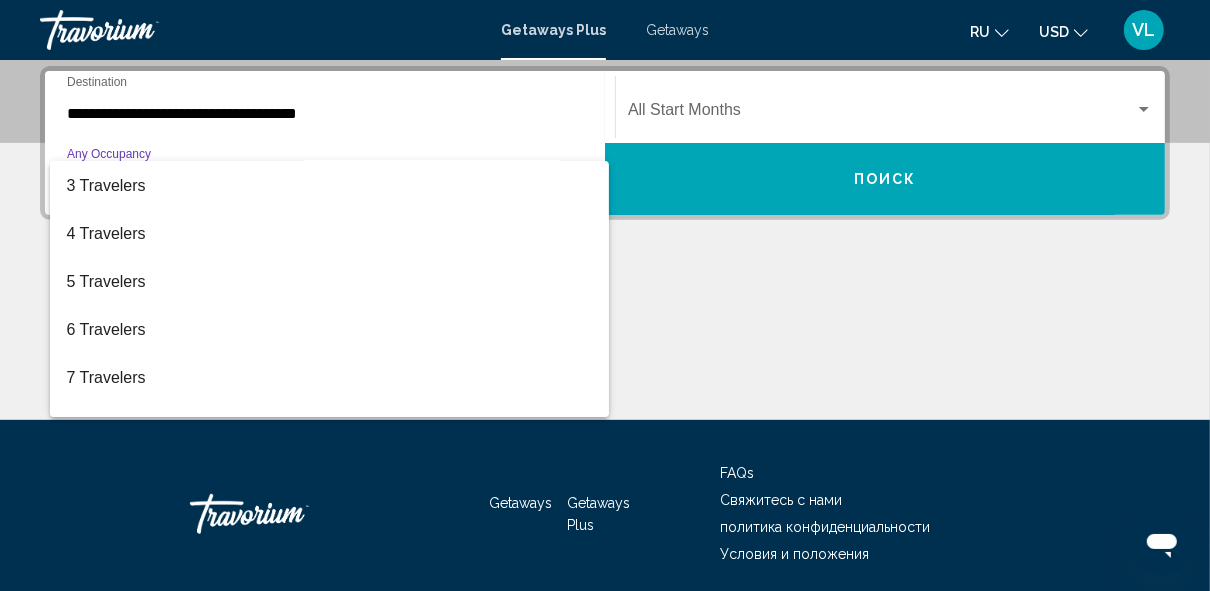 scroll, scrollTop: 96, scrollLeft: 0, axis: vertical 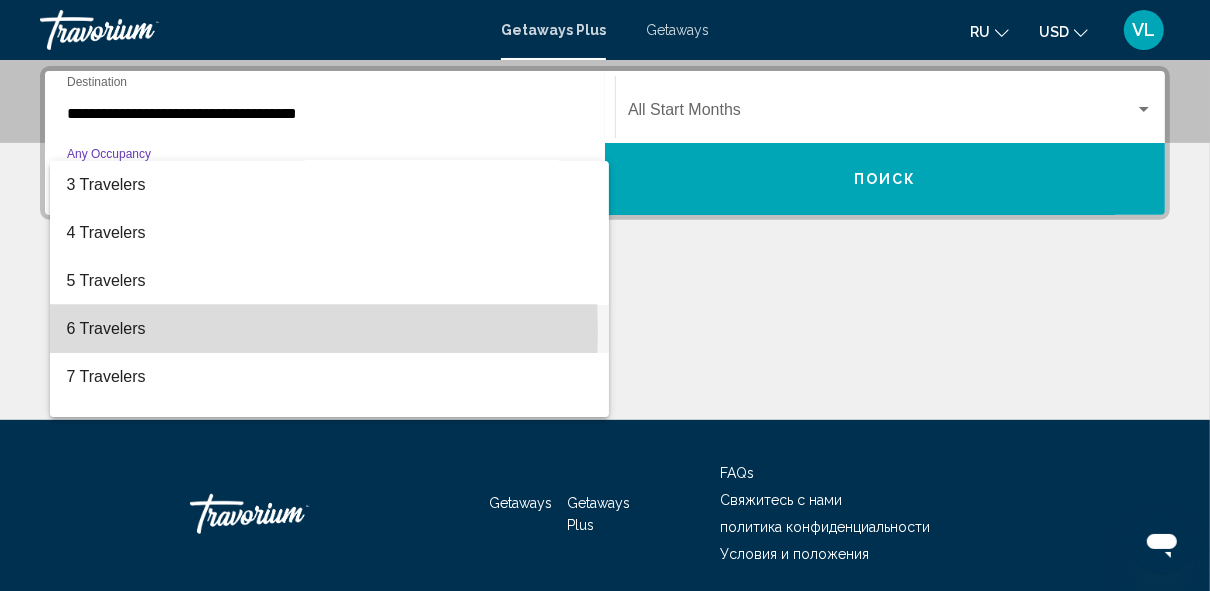 click on "6 Travelers" at bounding box center (329, 329) 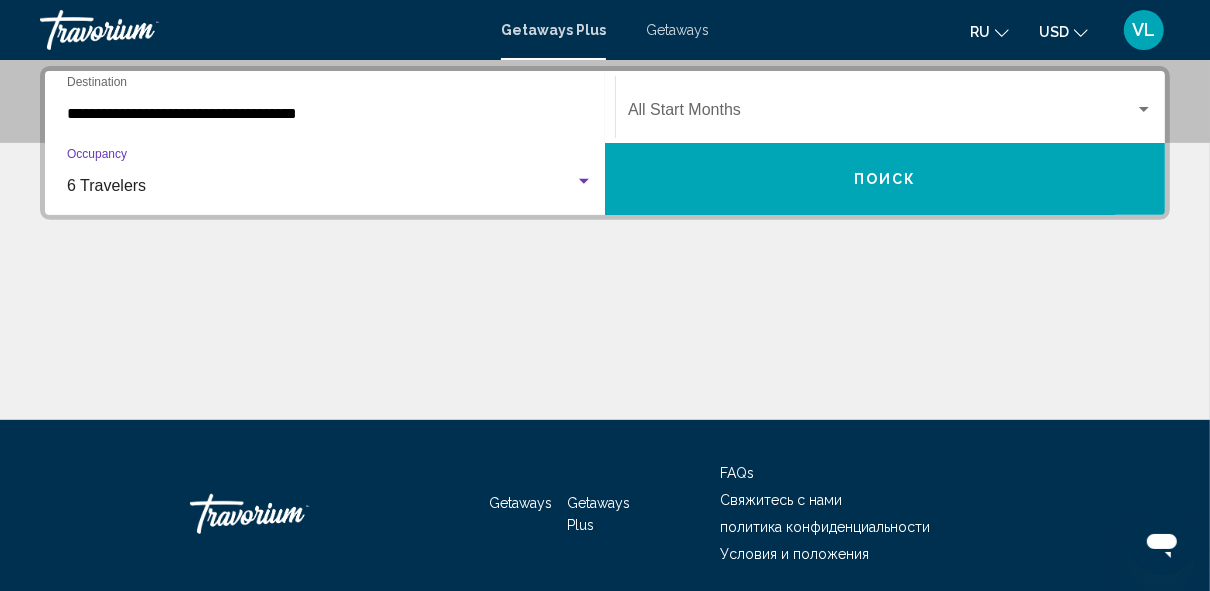 click at bounding box center [881, 114] 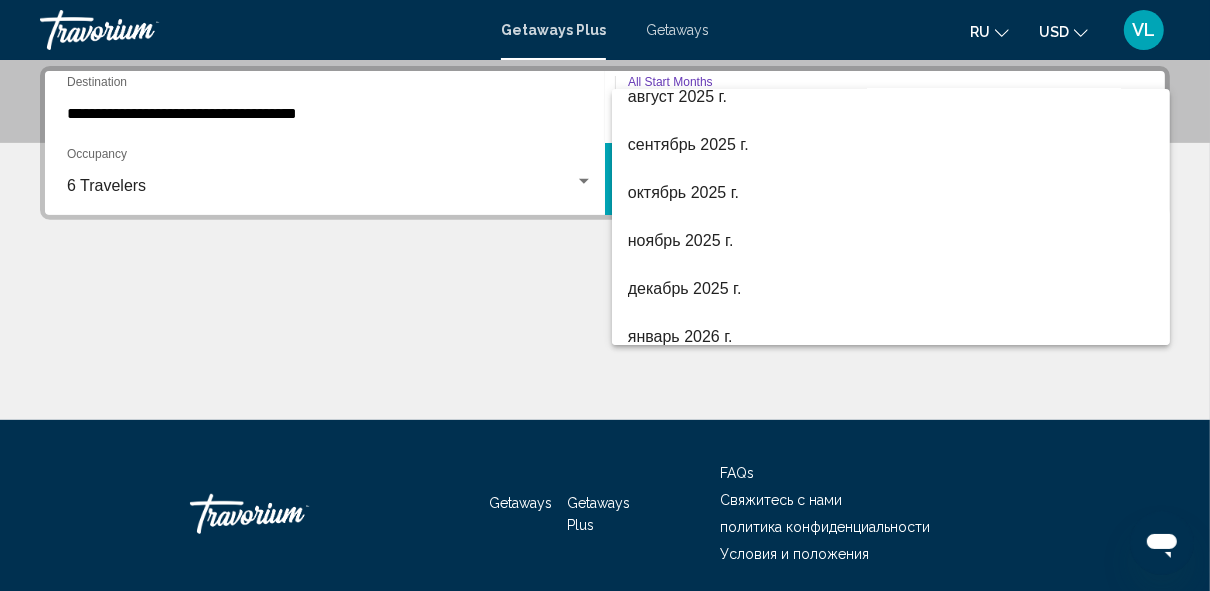 scroll, scrollTop: 96, scrollLeft: 0, axis: vertical 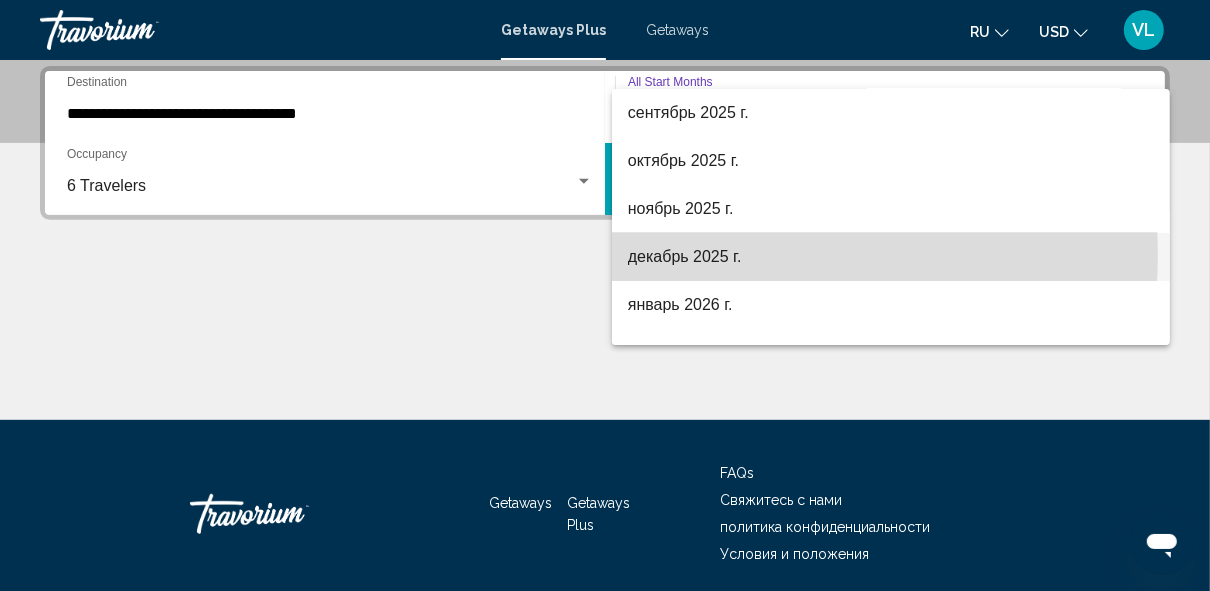 click on "декабрь 2025 г." at bounding box center [891, 257] 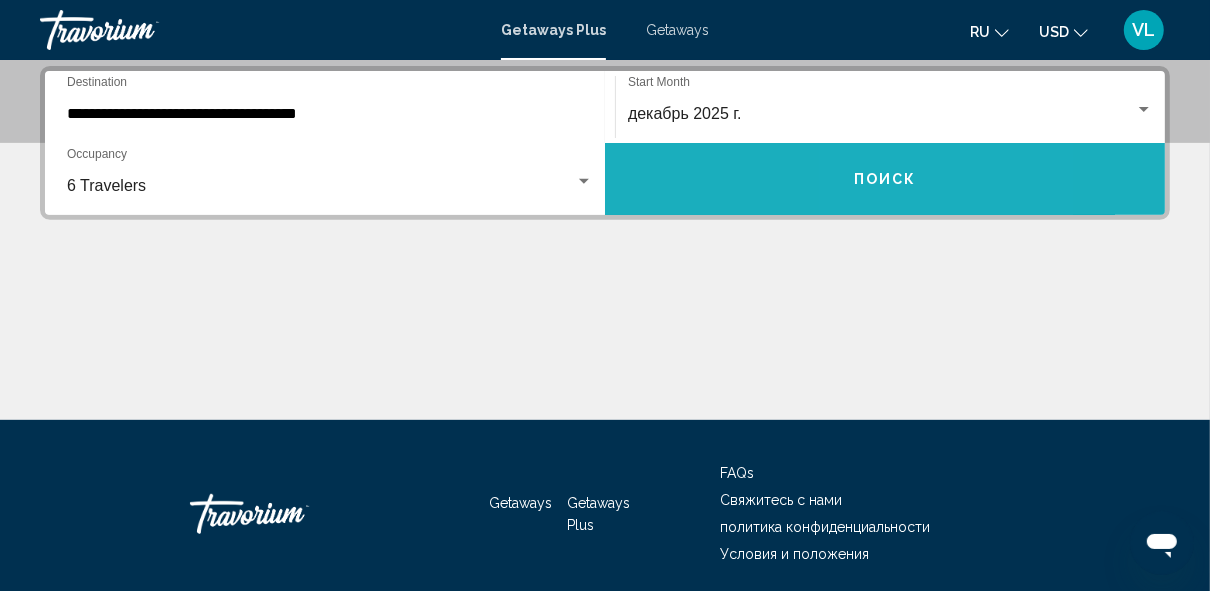 click on "Поиск" at bounding box center (885, 180) 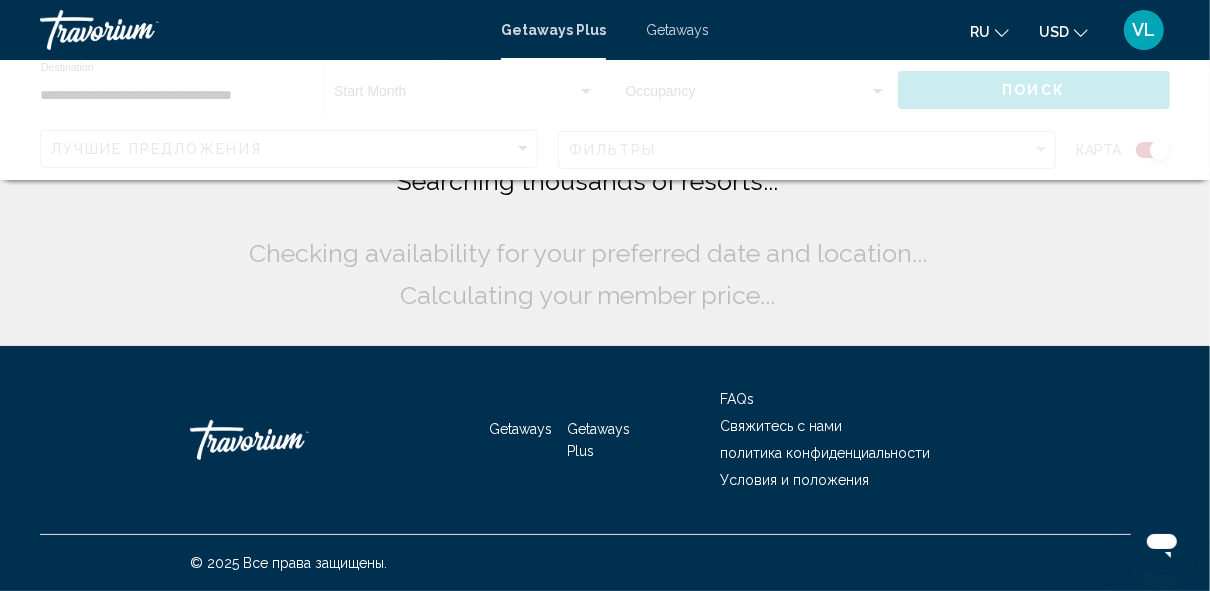 scroll, scrollTop: 0, scrollLeft: 0, axis: both 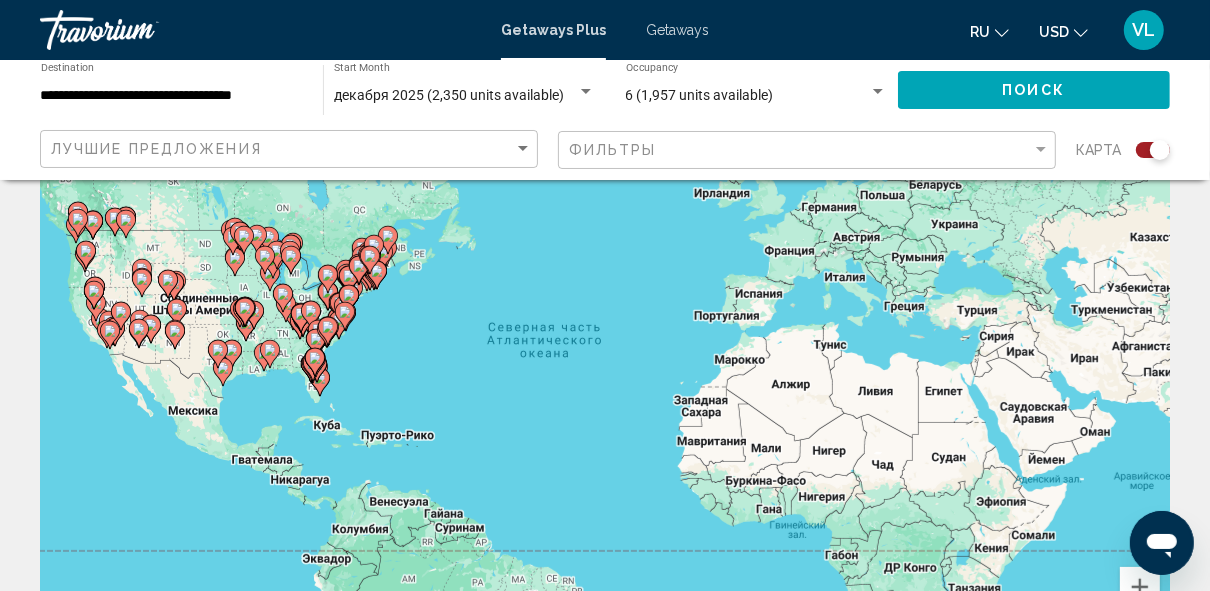click on "Чтобы активировать перетаскивание с помощью клавиатуры, нажмите Alt + Ввод. После этого перемещайте маркер, используя клавиши со стрелками. Чтобы завершить перетаскивание, нажмите клавишу Ввод. Чтобы отменить действие, нажмите клавишу Esc." at bounding box center [605, 372] 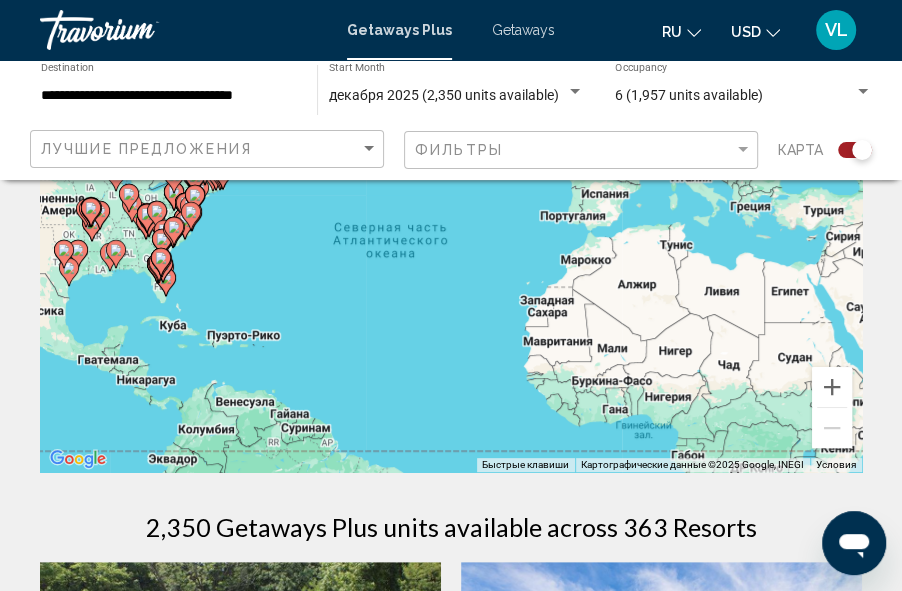 click 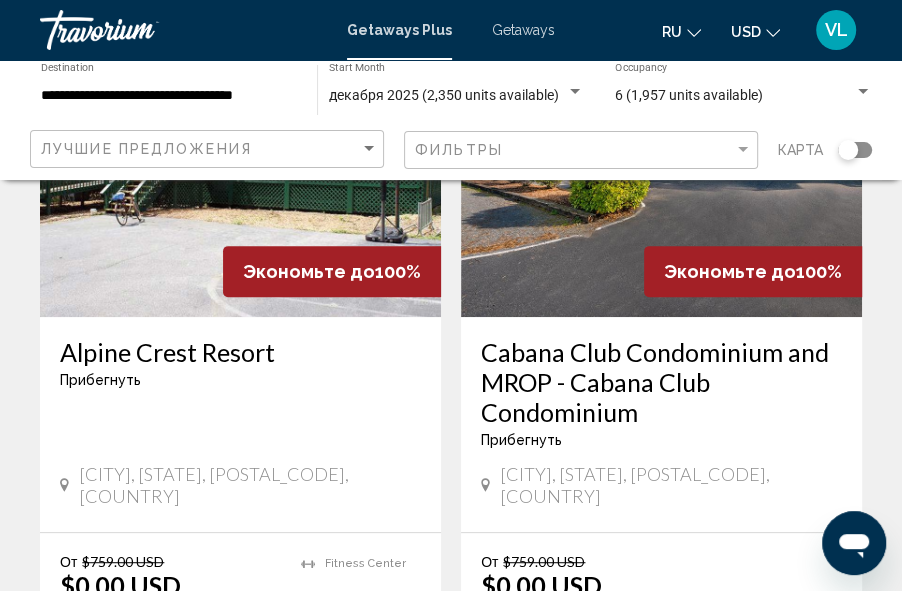 scroll, scrollTop: 288, scrollLeft: 0, axis: vertical 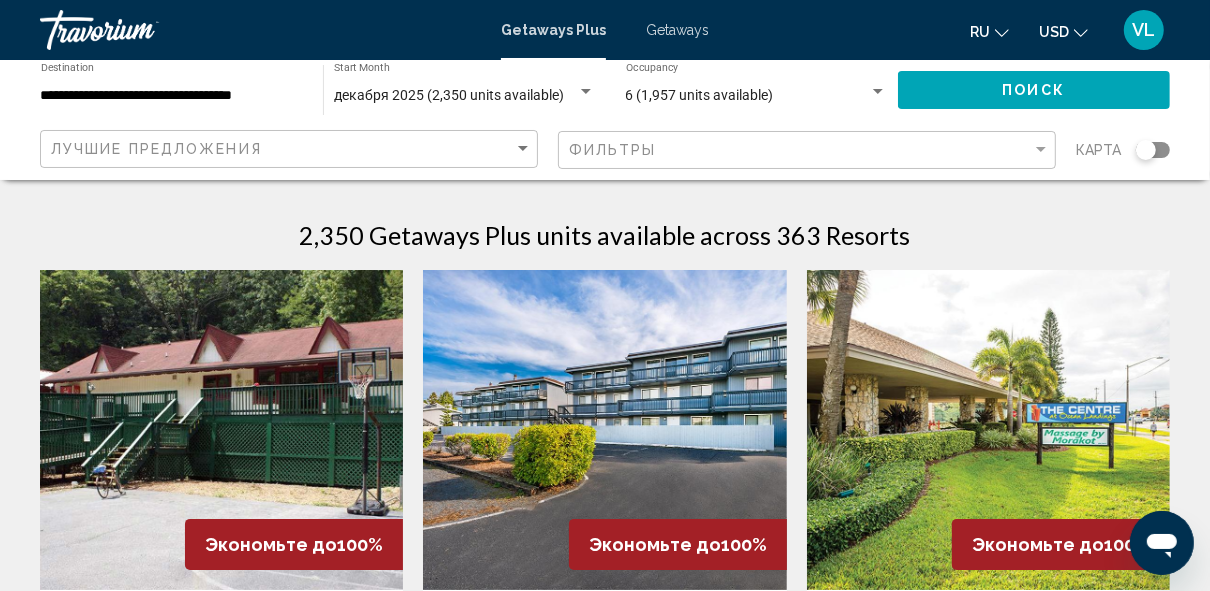 click 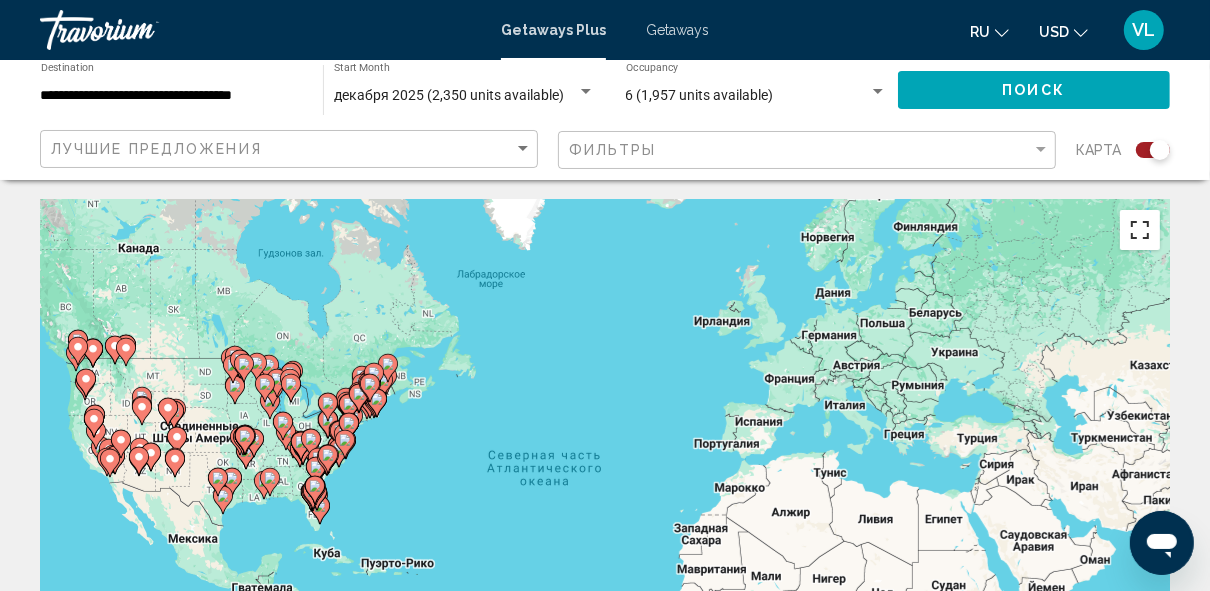 click at bounding box center (1140, 230) 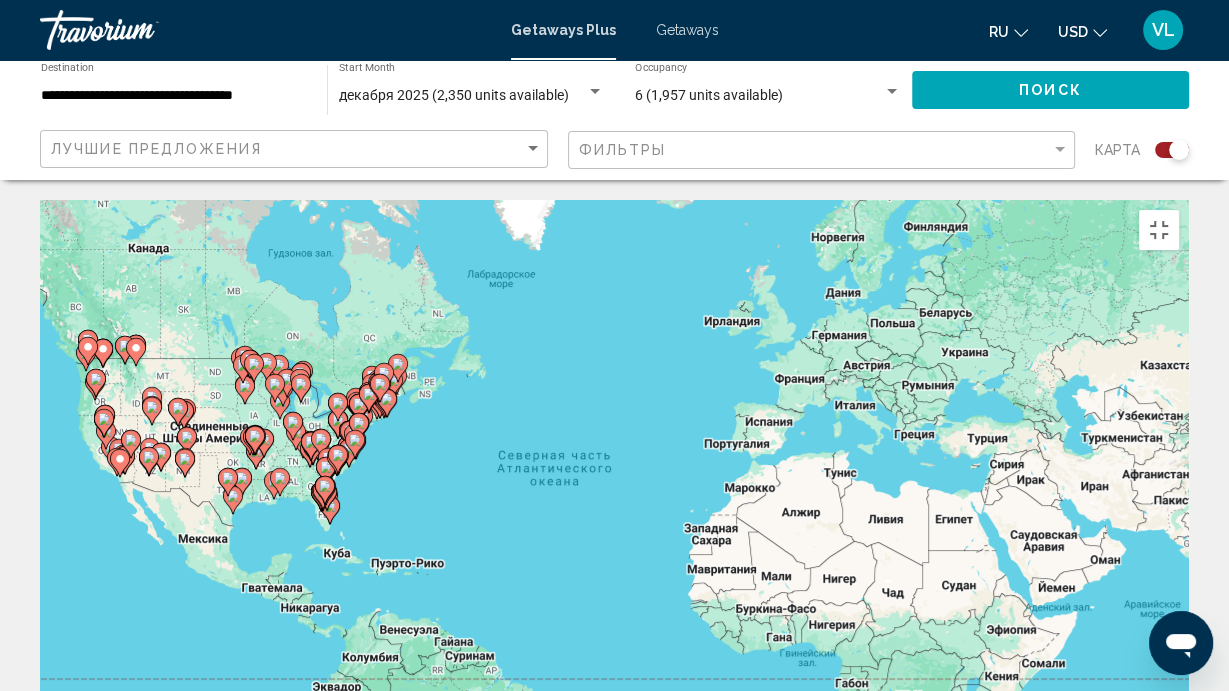 click at bounding box center (1159, 715) 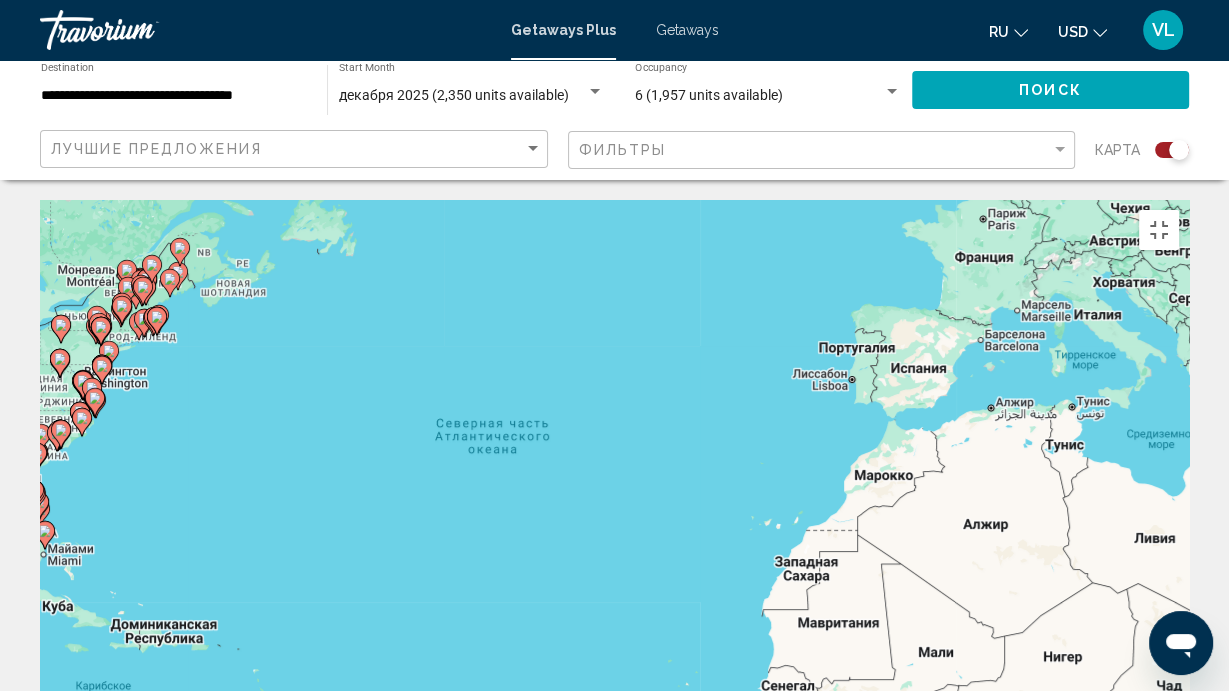 click 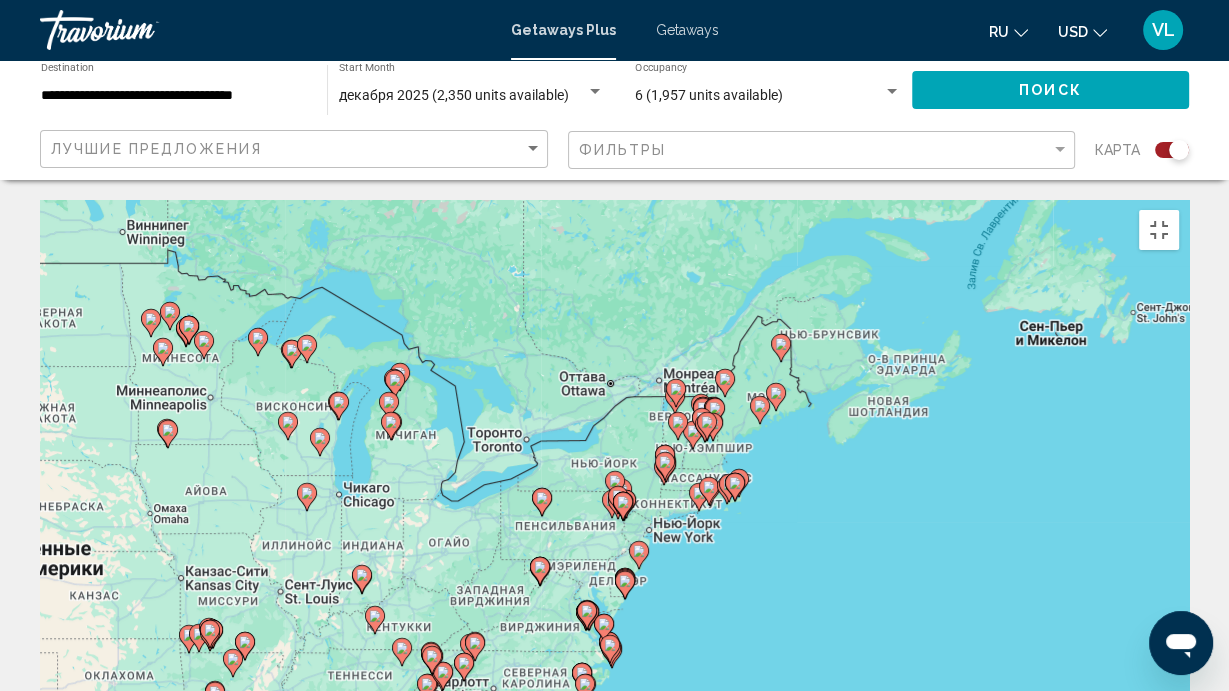 click on "Для навигации используйте клавиши со стрелками.  Чтобы активировать перетаскивание с помощью клавиатуры, нажмите Alt + Ввод. После этого перемещайте маркер, используя клавиши со стрелками. Чтобы завершить перетаскивание, нажмите клавишу Ввод. Чтобы отменить действие, нажмите клавишу Esc." at bounding box center (614, 500) 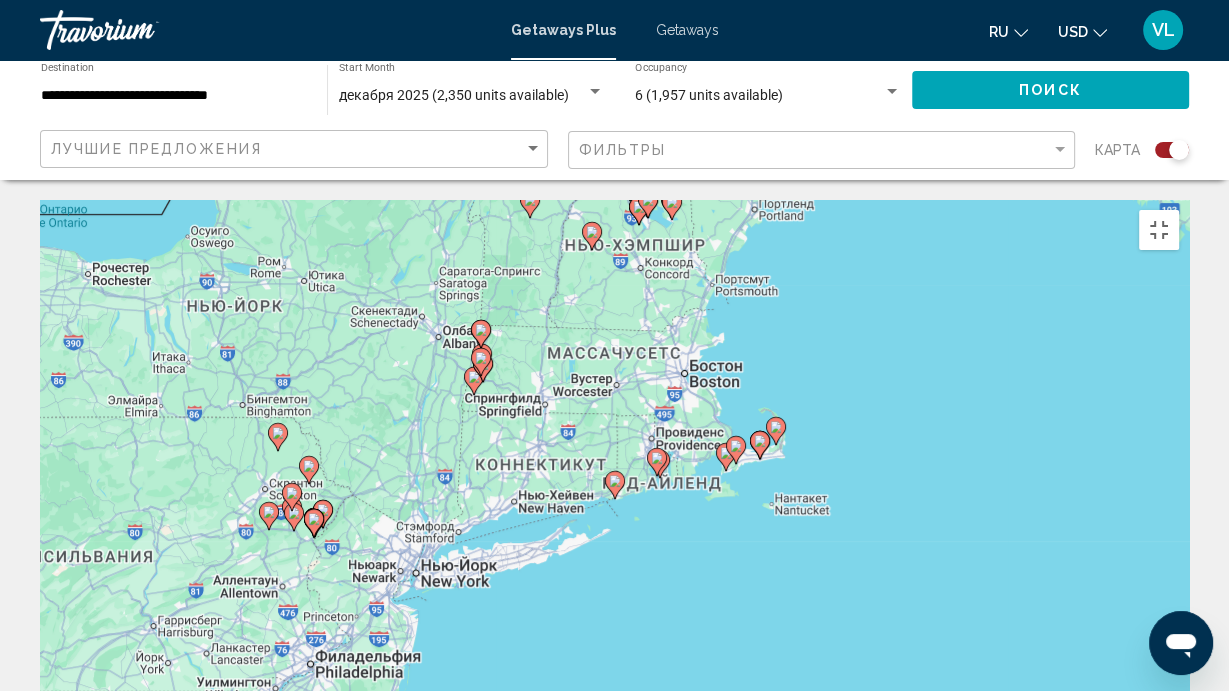 click 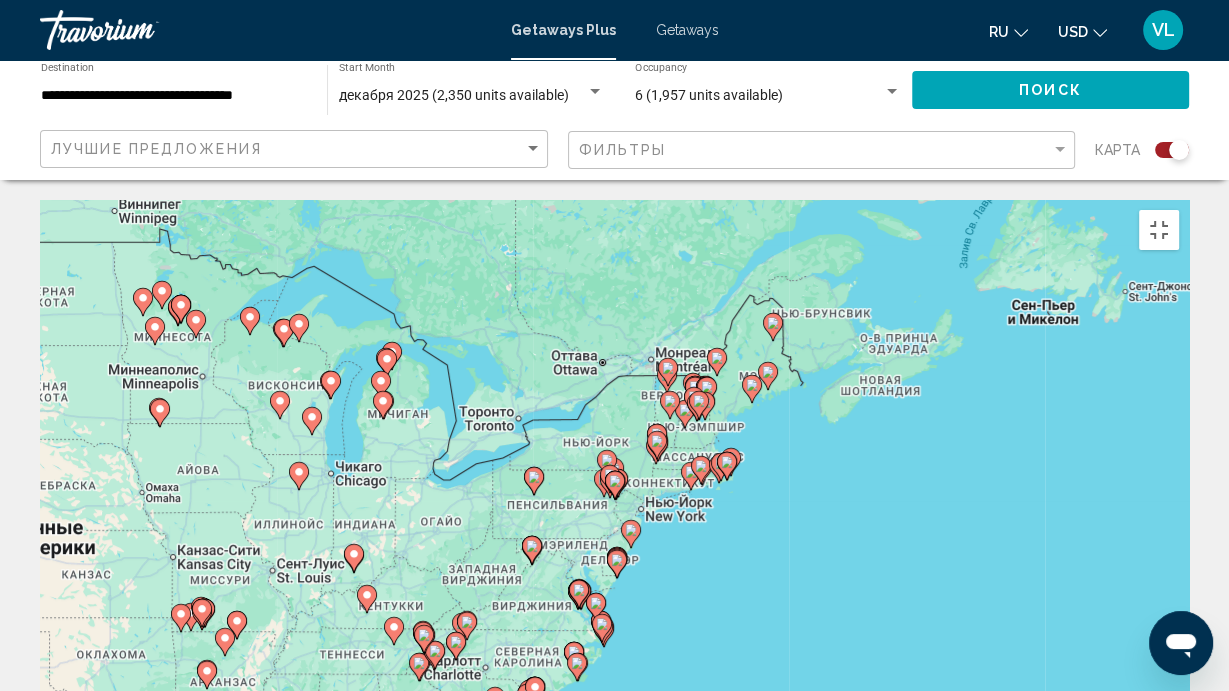 click 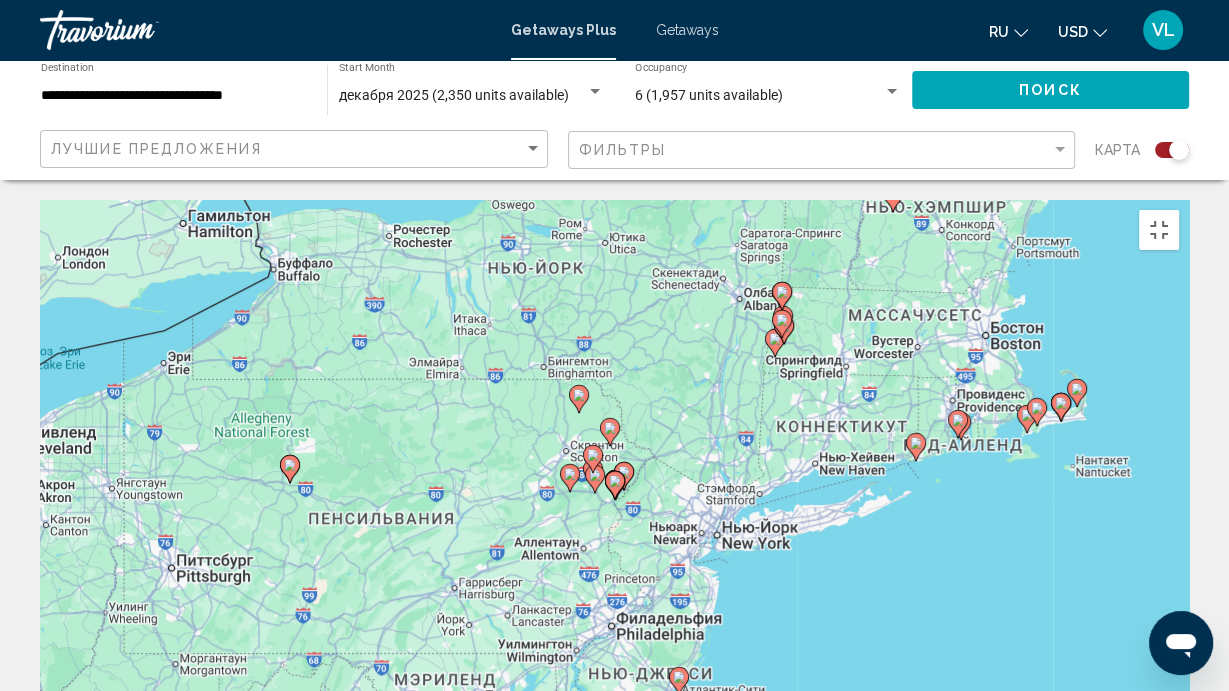 click 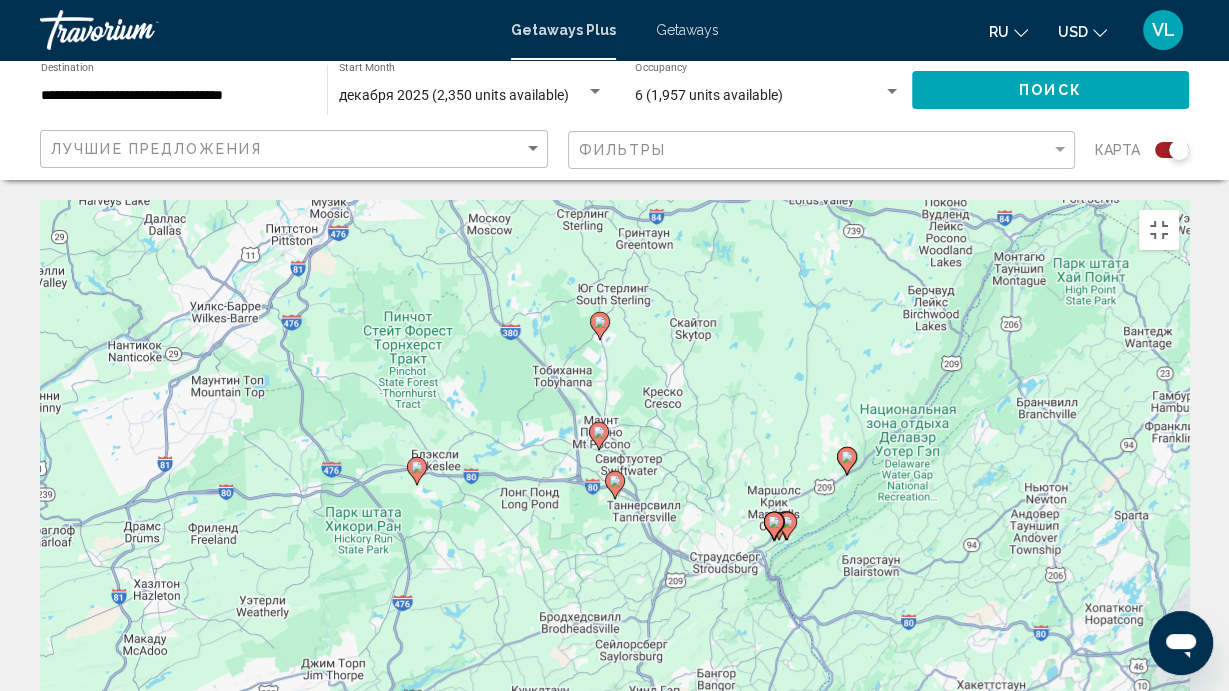 click 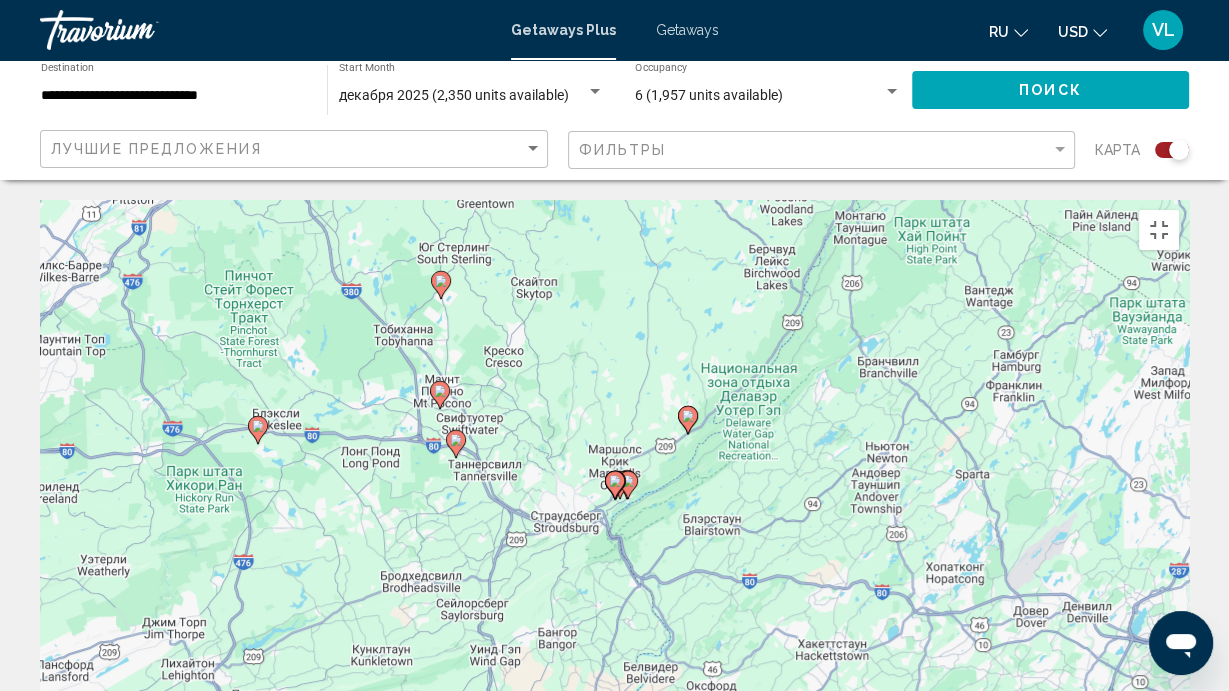 click 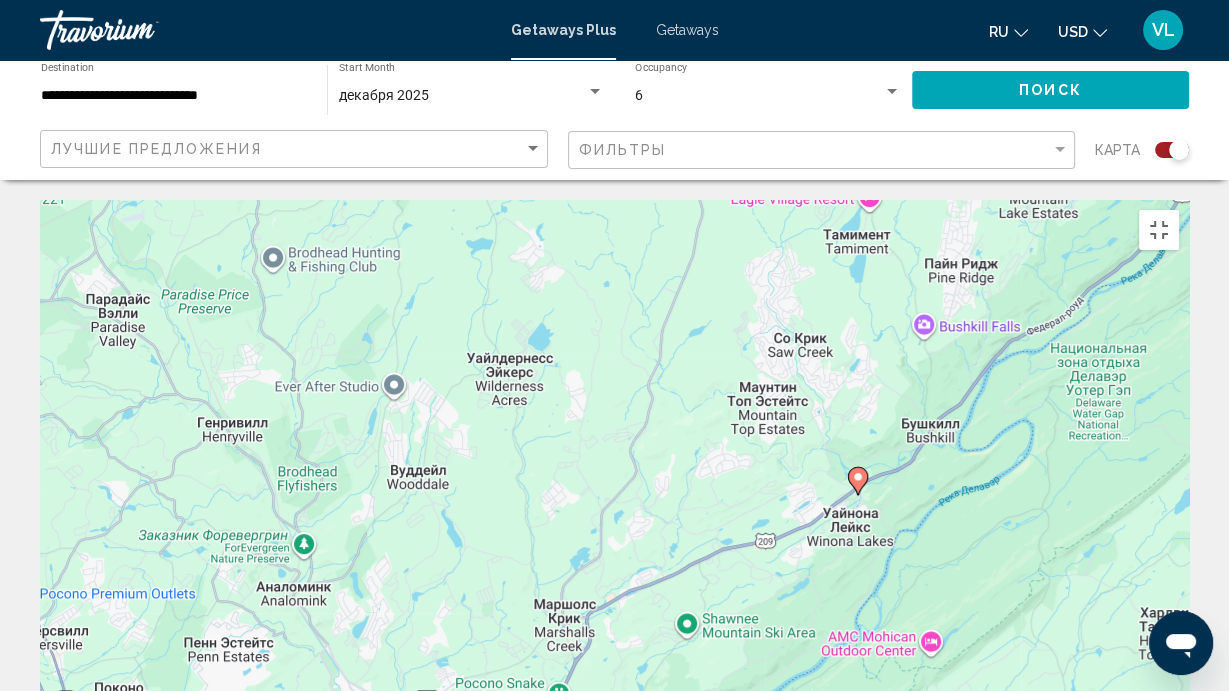 click 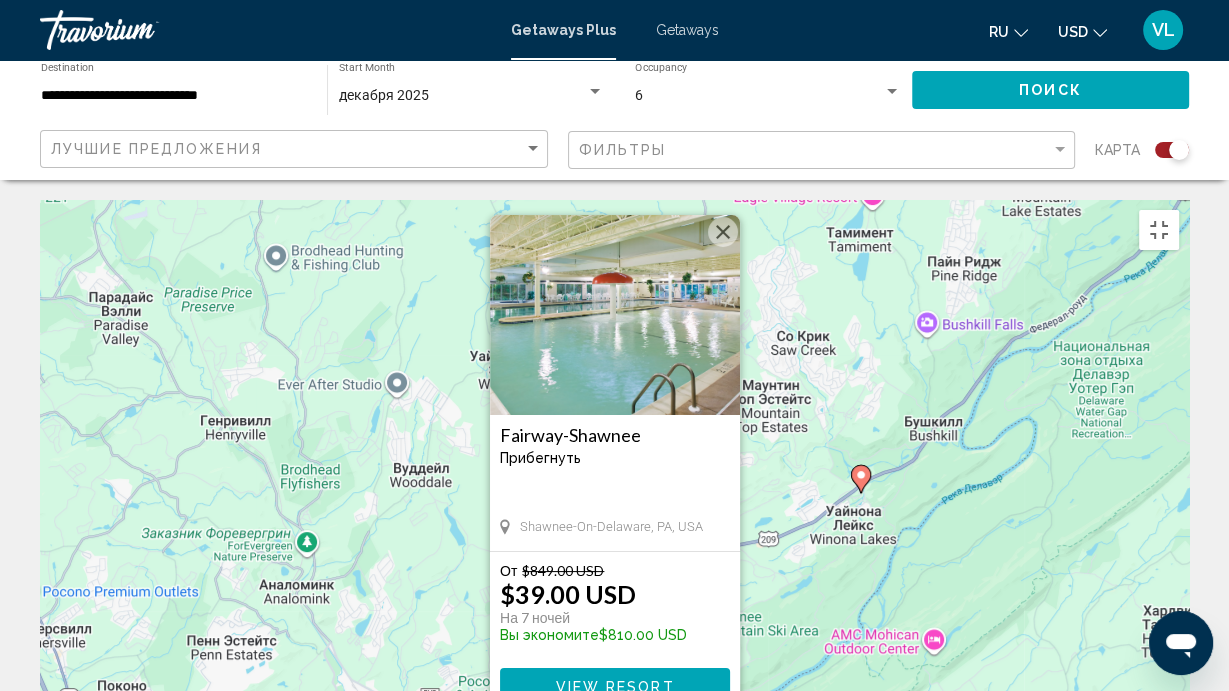 click 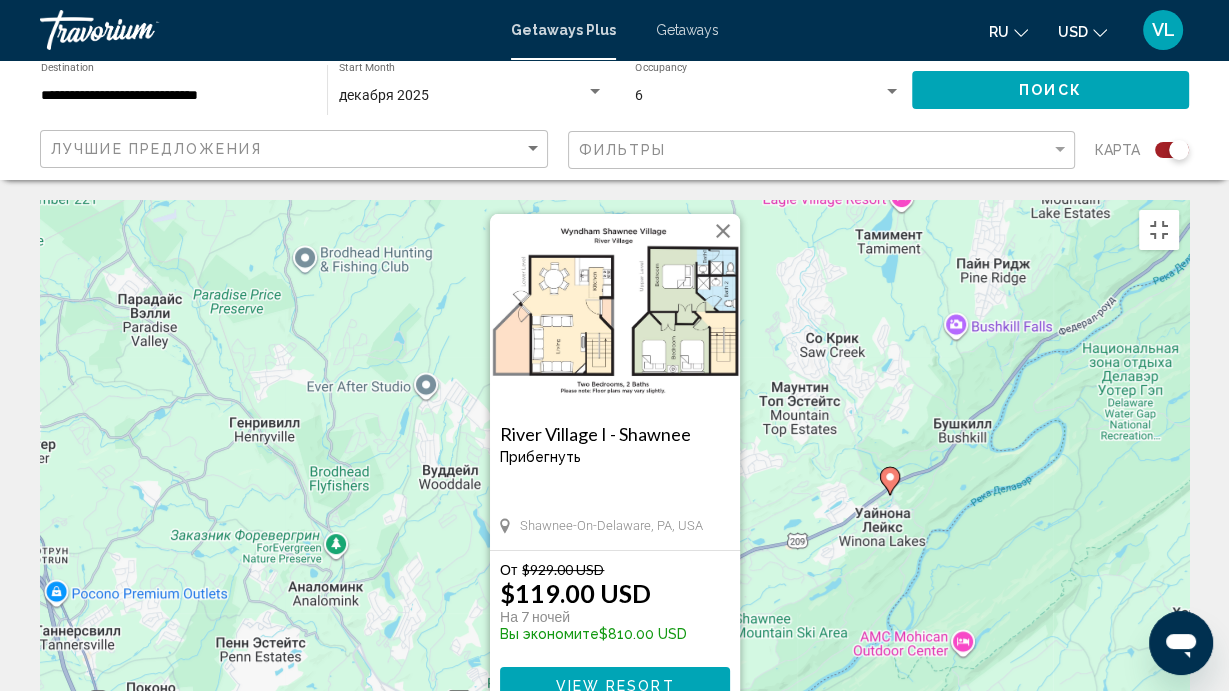 click 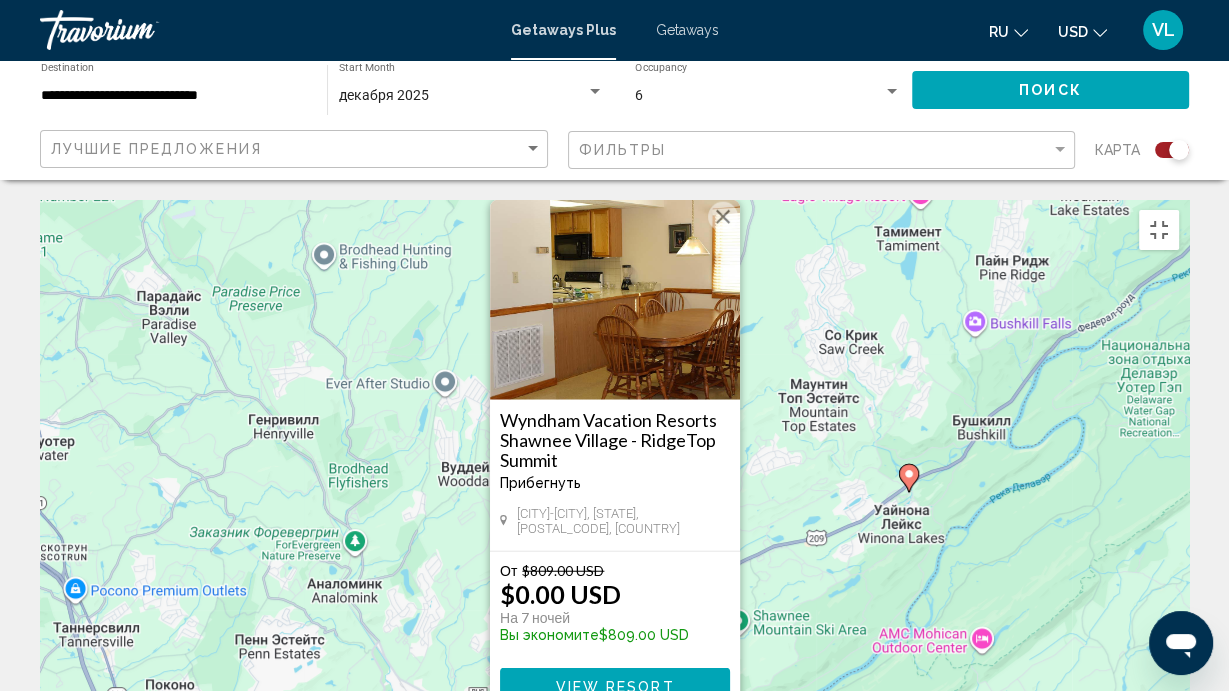 click 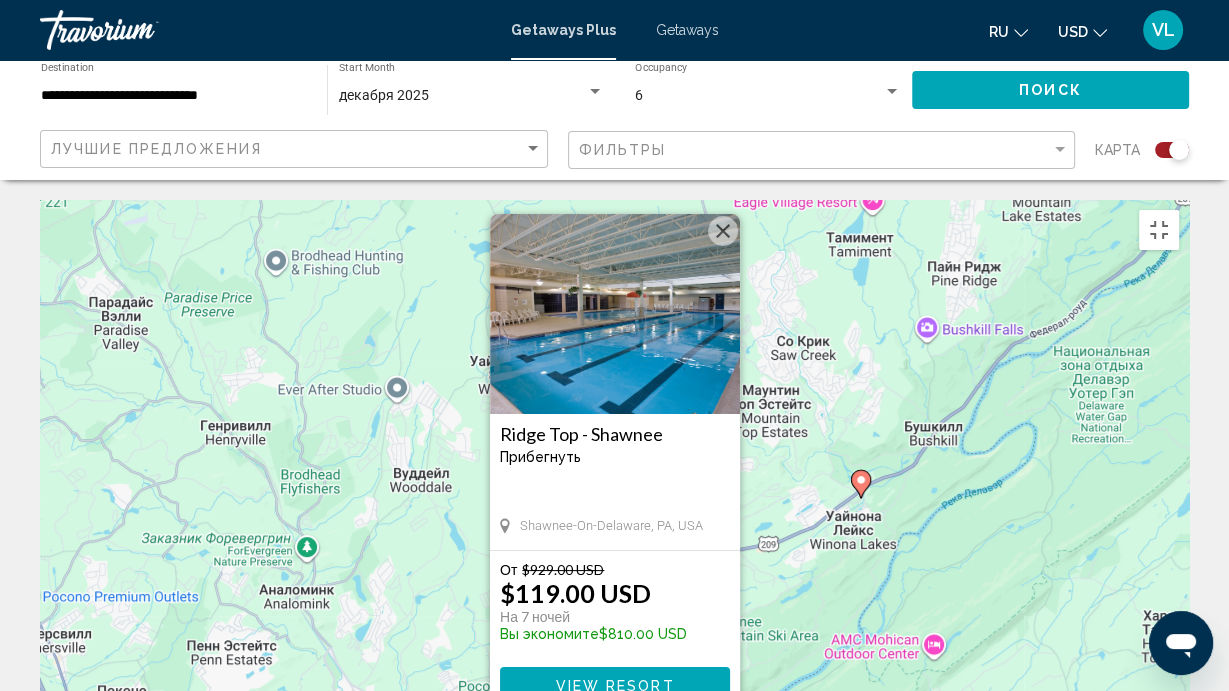 click at bounding box center [723, 231] 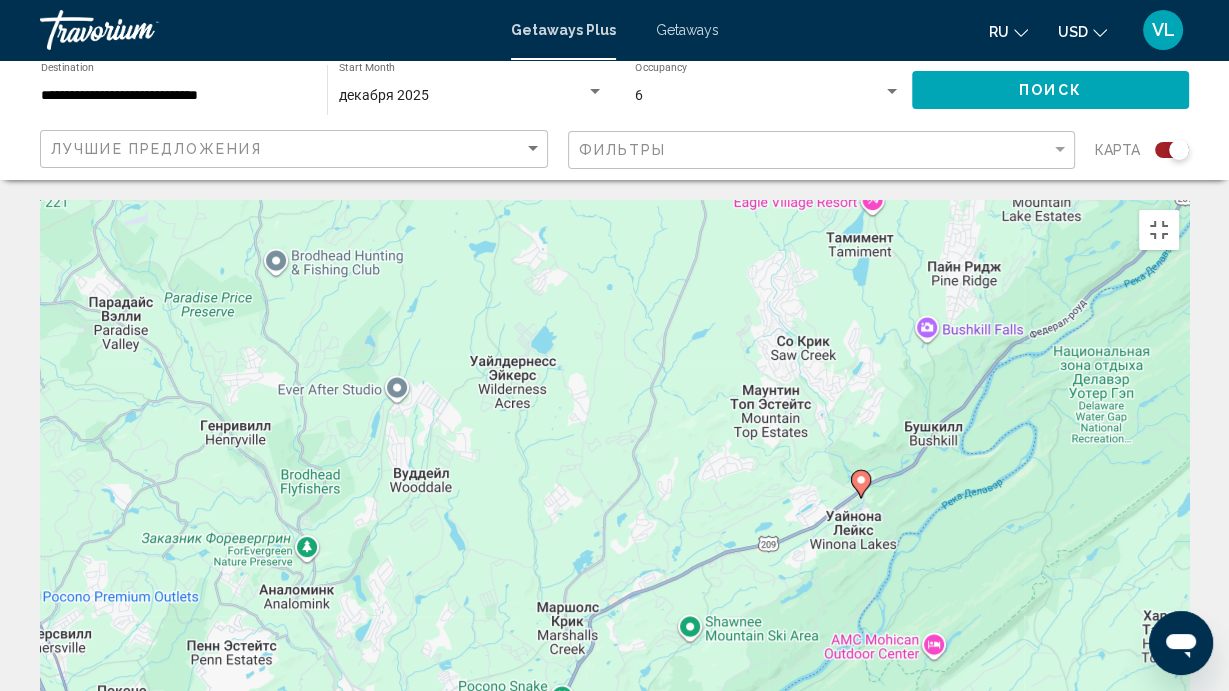 click at bounding box center [1159, 756] 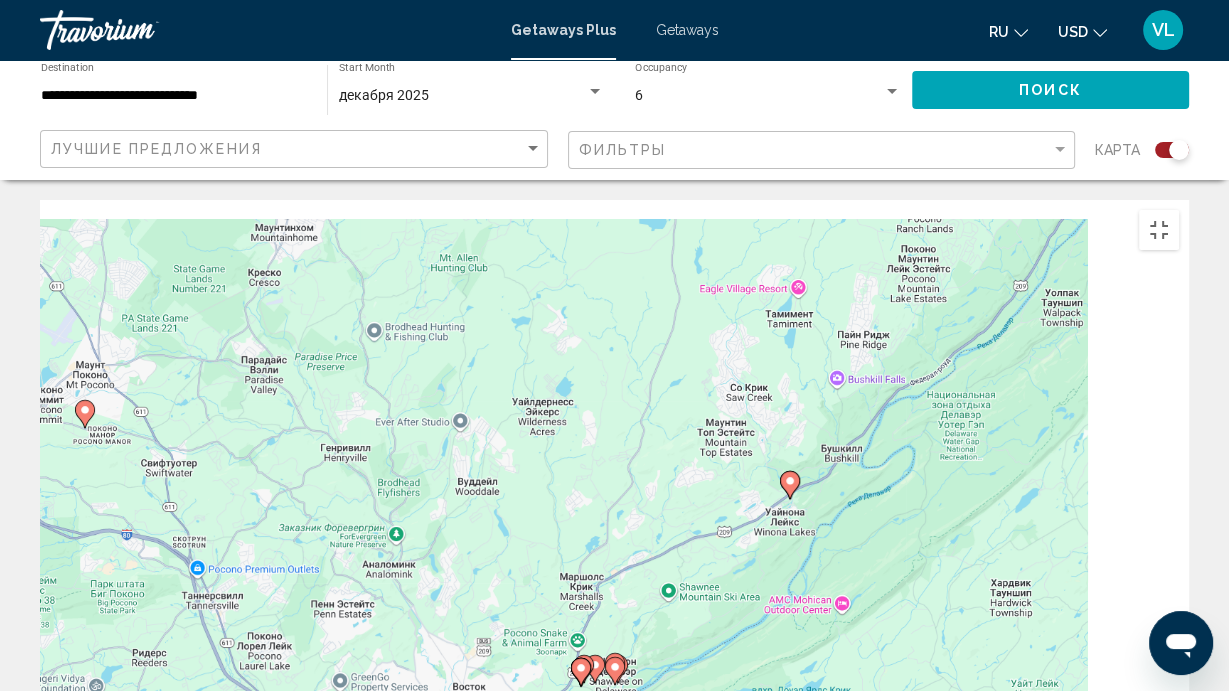 click at bounding box center (1159, 756) 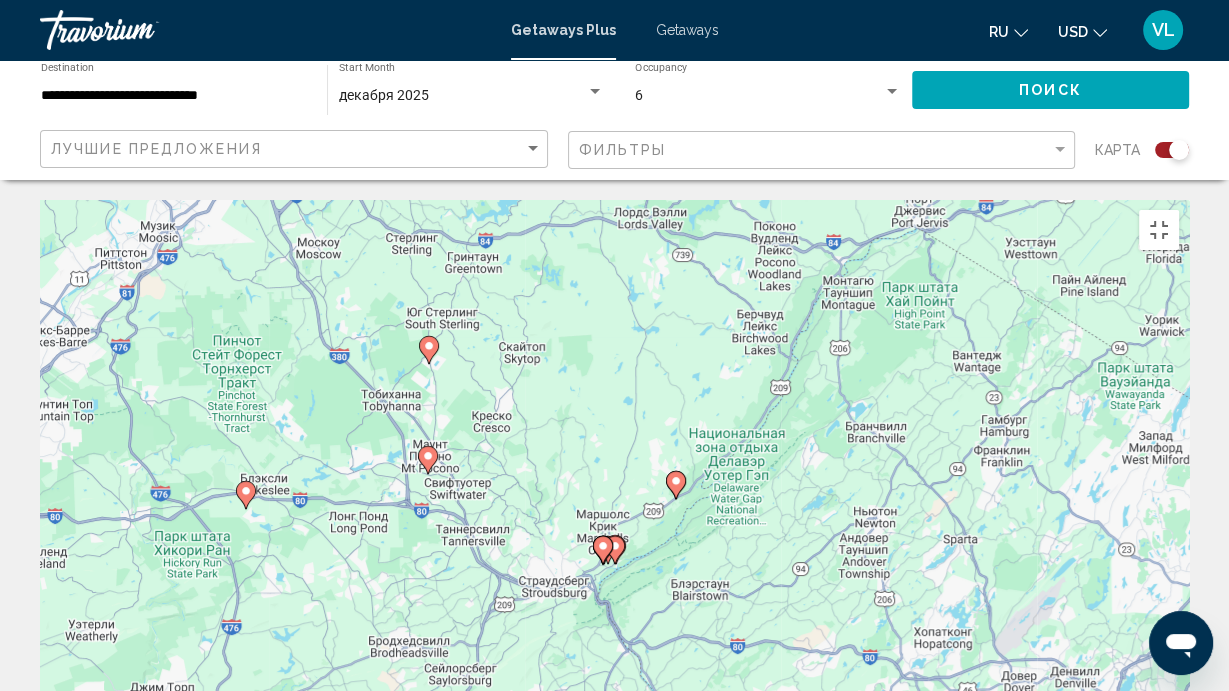 click at bounding box center [1159, 756] 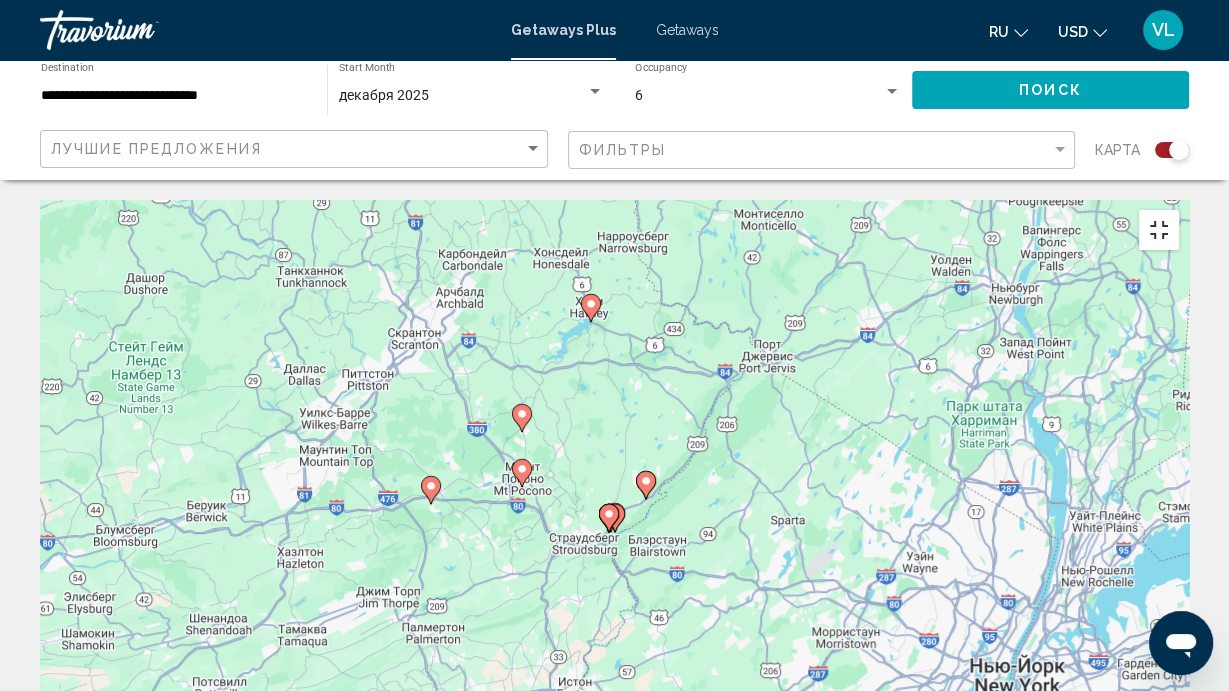 click at bounding box center (1159, 230) 